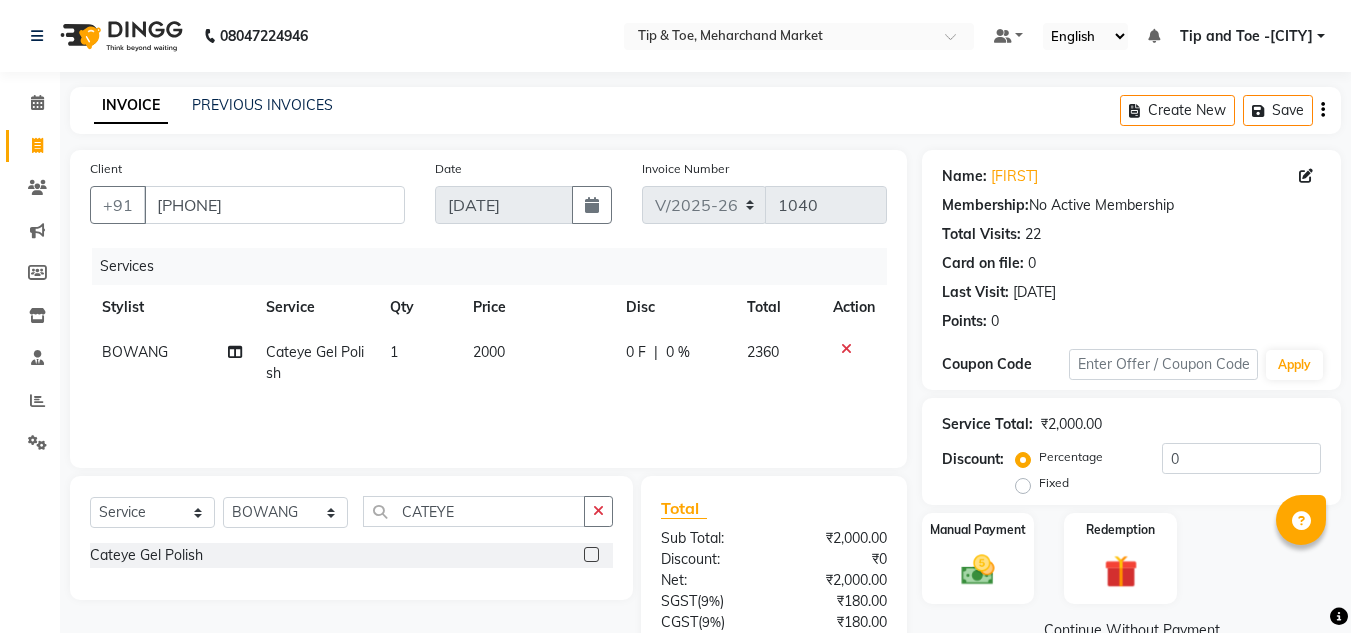 select on "5940" 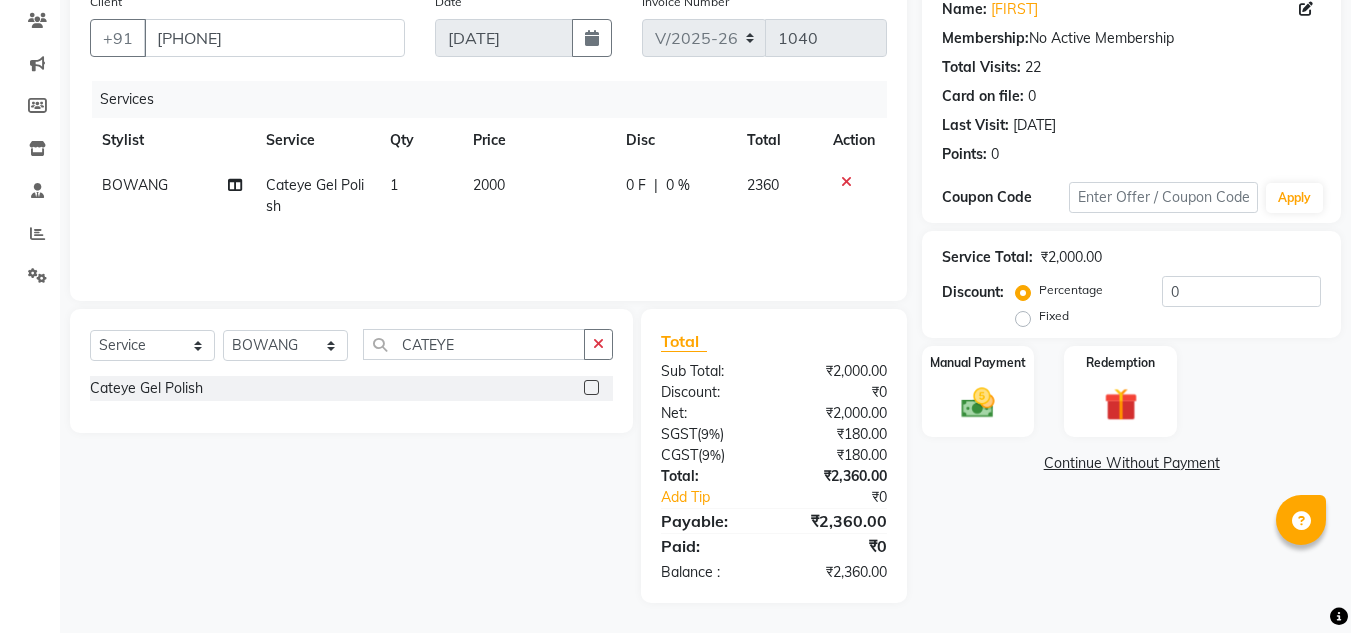 scroll, scrollTop: 0, scrollLeft: 0, axis: both 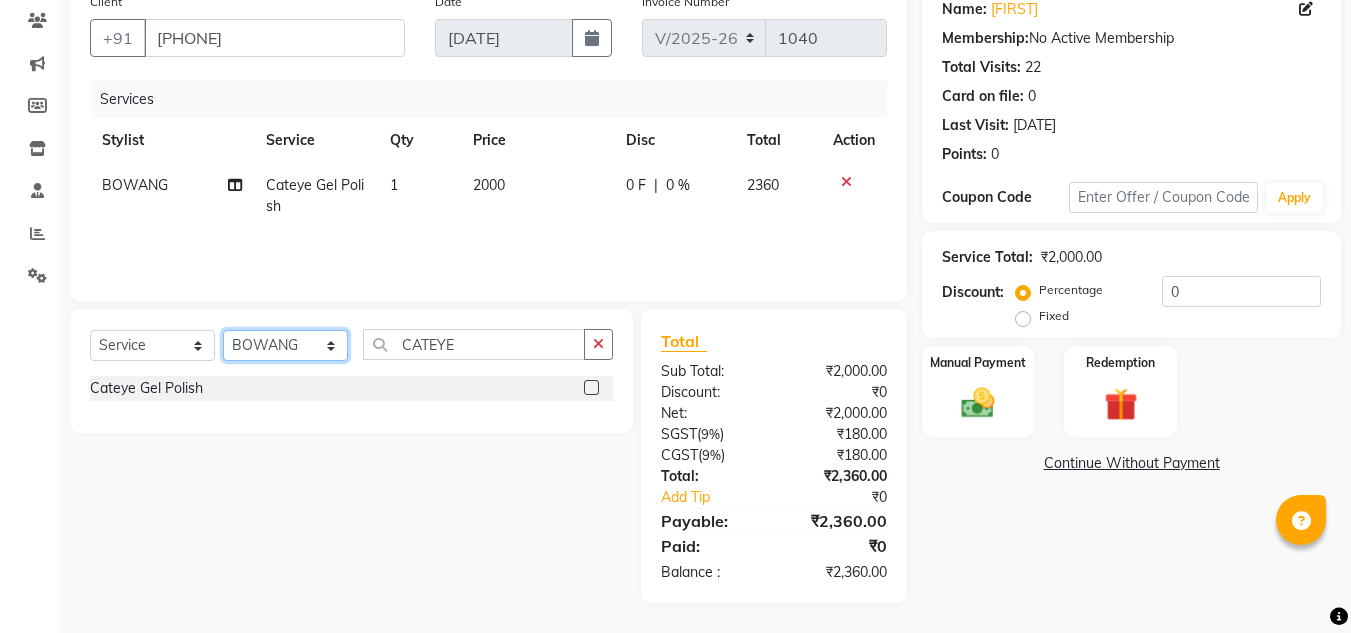 drag, startPoint x: 272, startPoint y: 344, endPoint x: 358, endPoint y: 350, distance: 86.209045 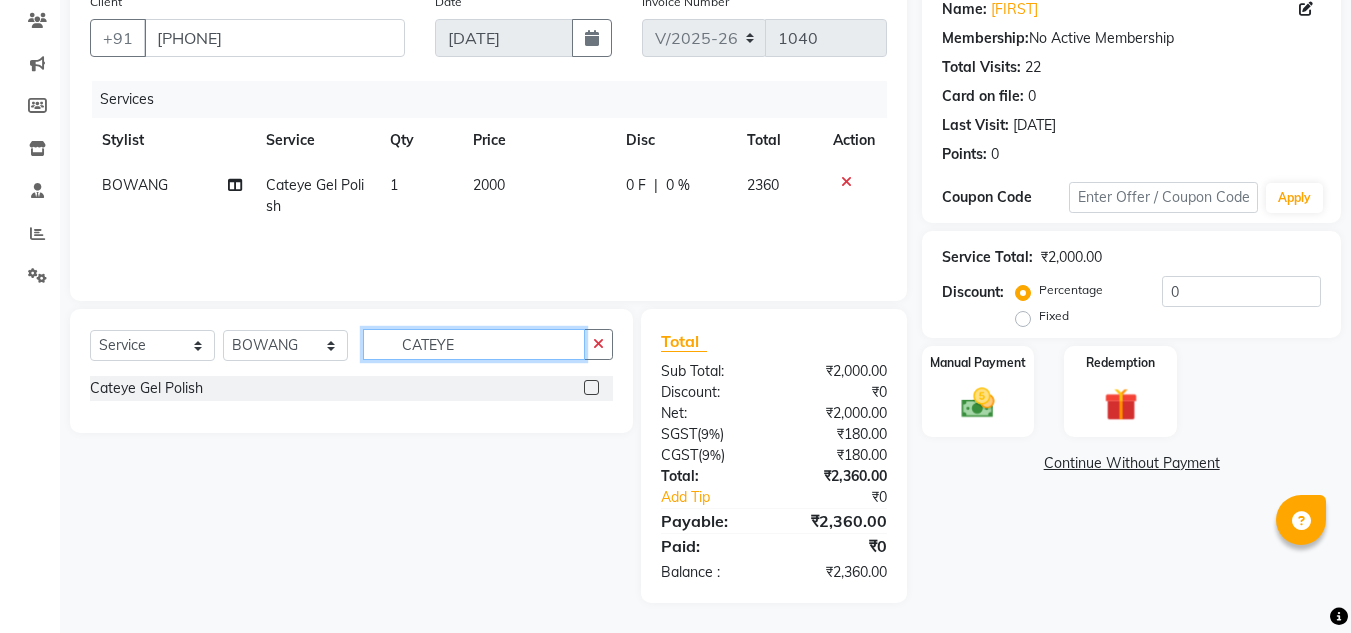 click on "CATEYE" 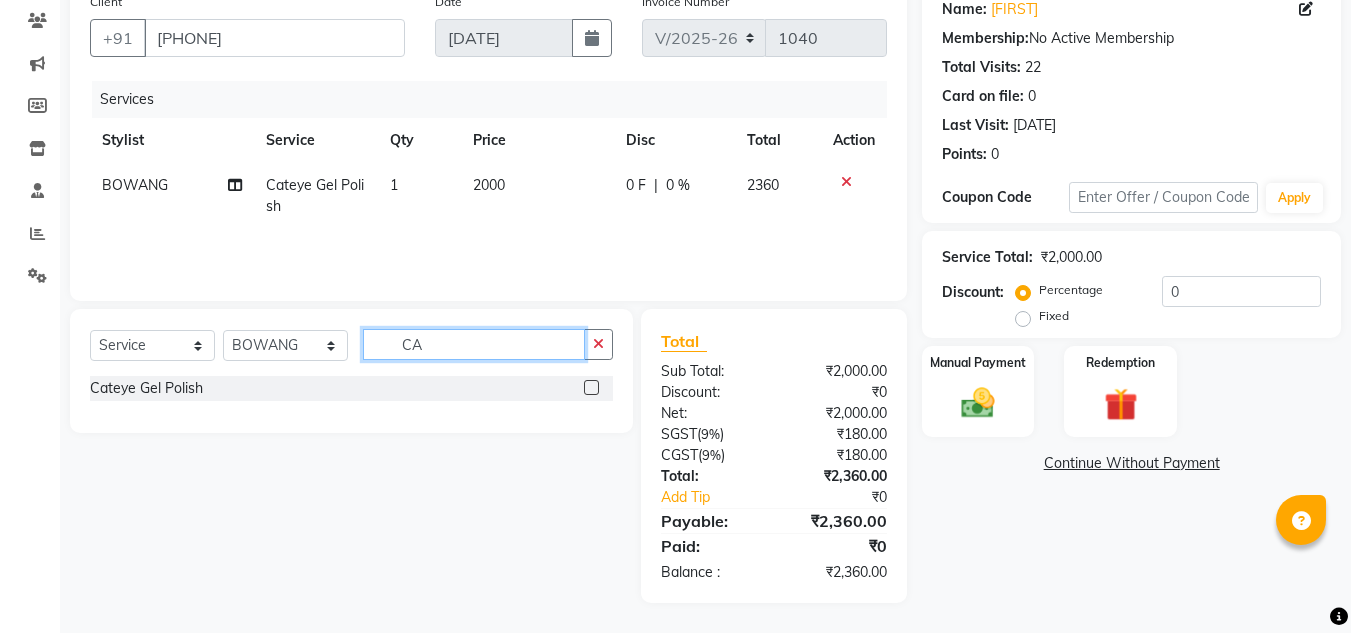 type on "C" 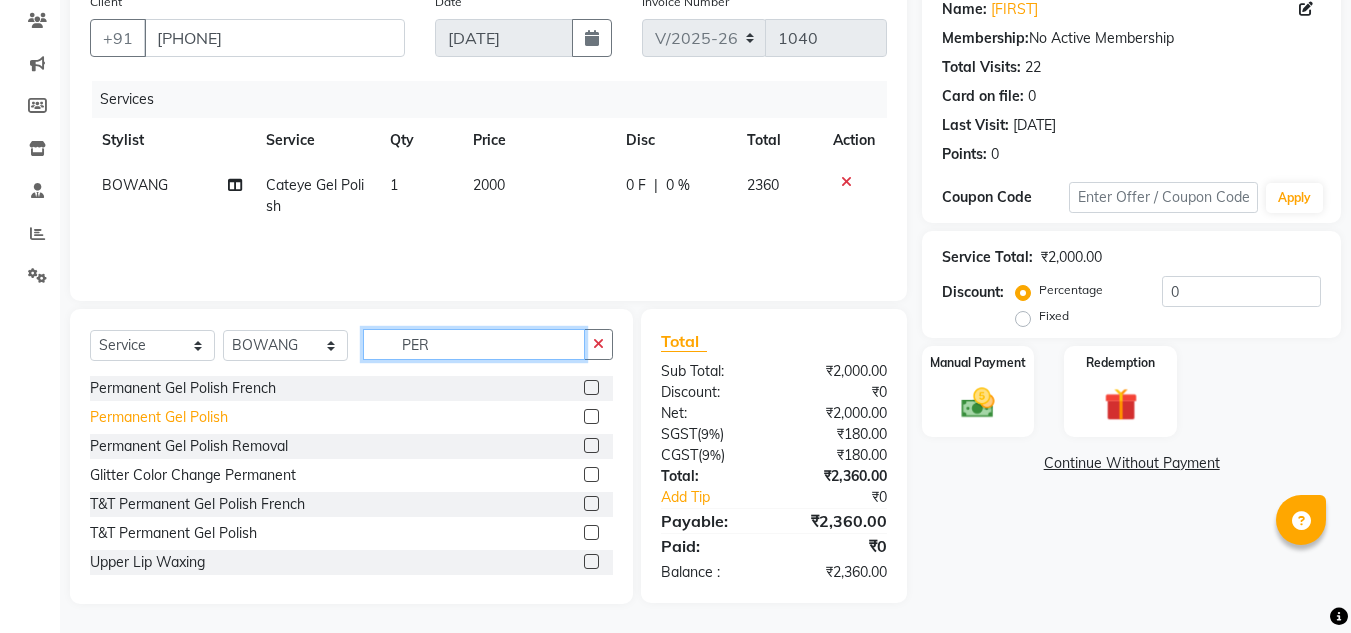type on "PER" 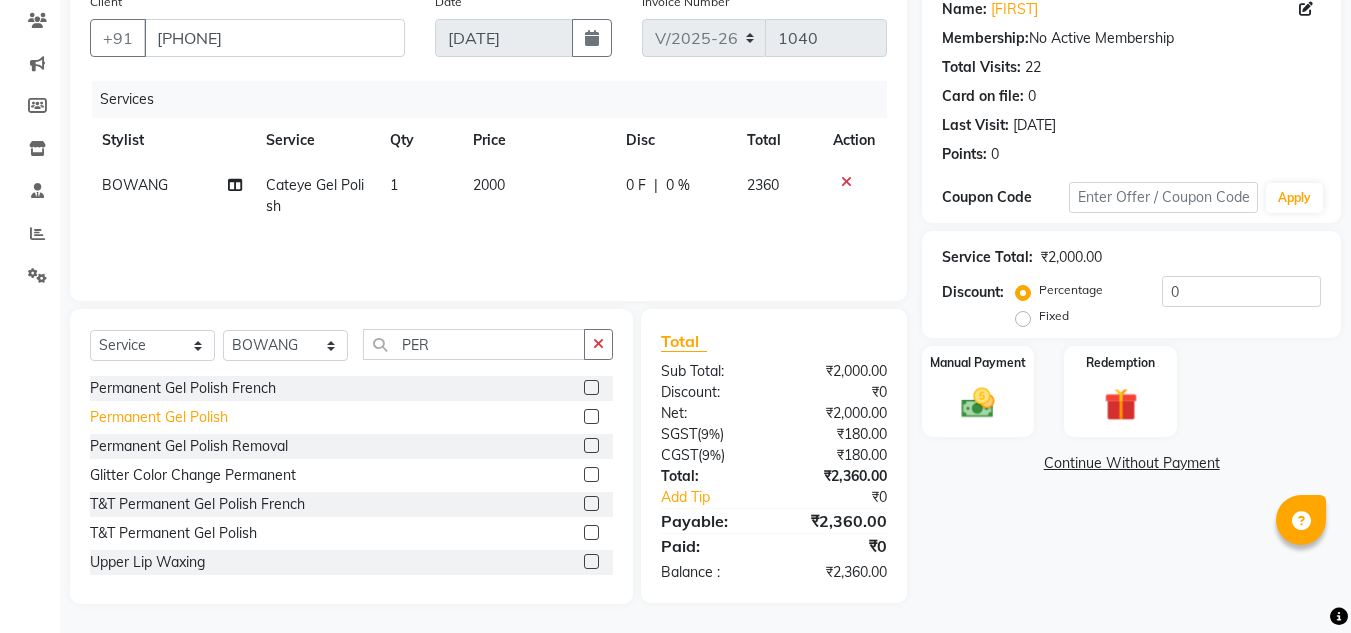 click on "Permanent Gel Polish" 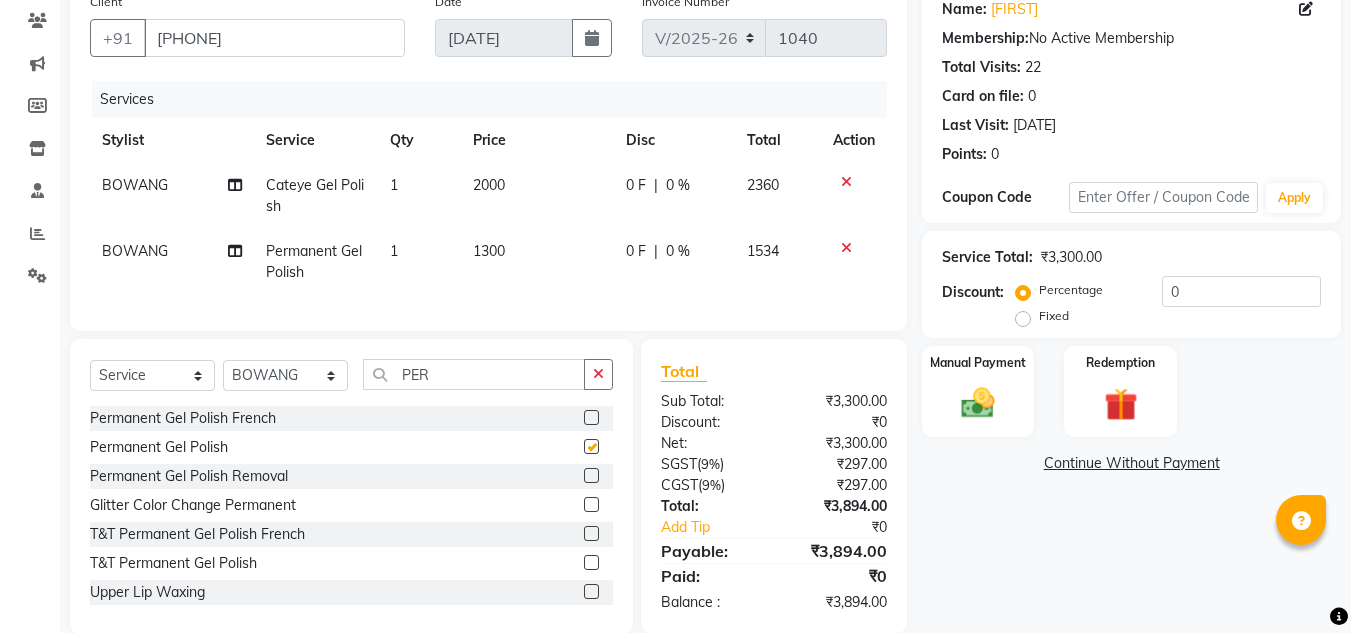 checkbox on "false" 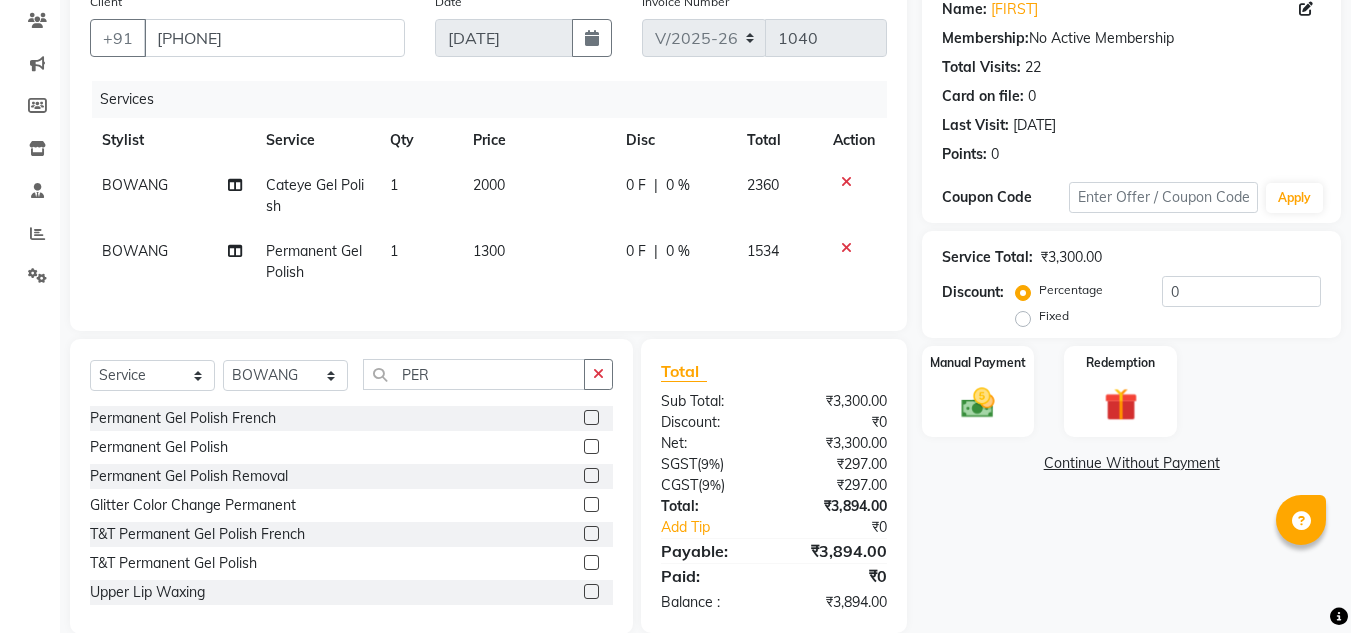 click 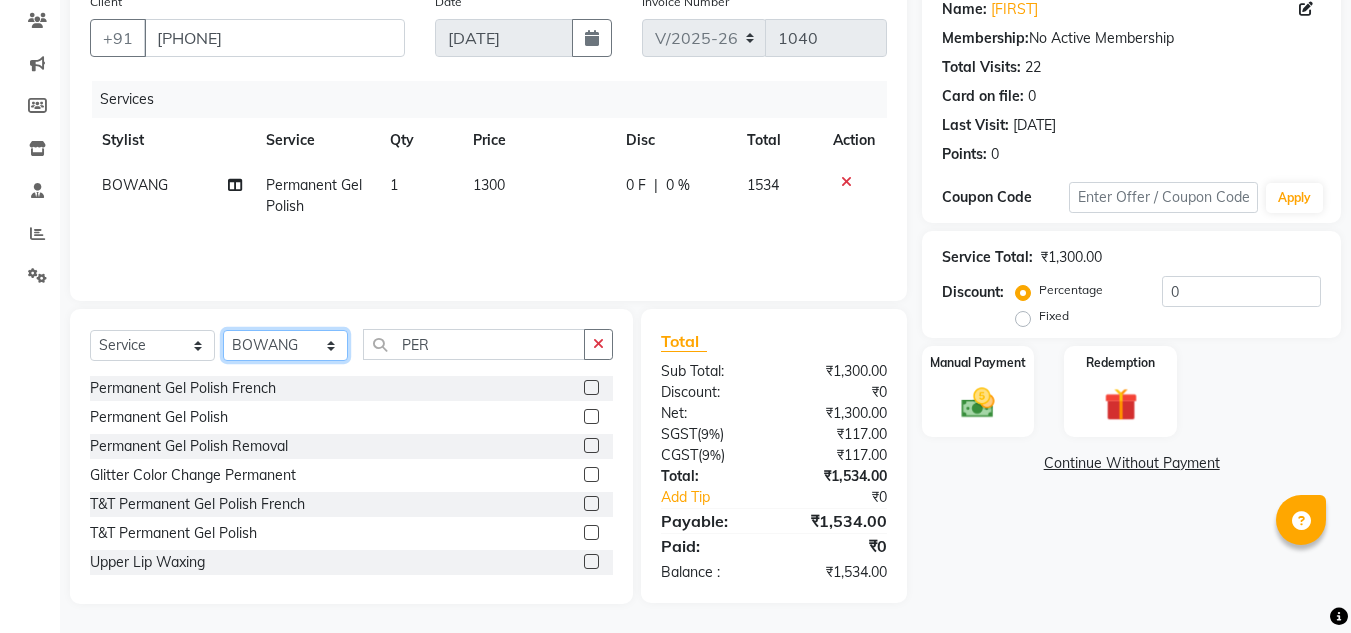 click on "Select Stylist [FIRST] [FIRST] [CITY] branch login [FIRST] [FIRST] [FIRST] [FIRST] [FIRST] [FIRST] [FIRST] [FIRST]" 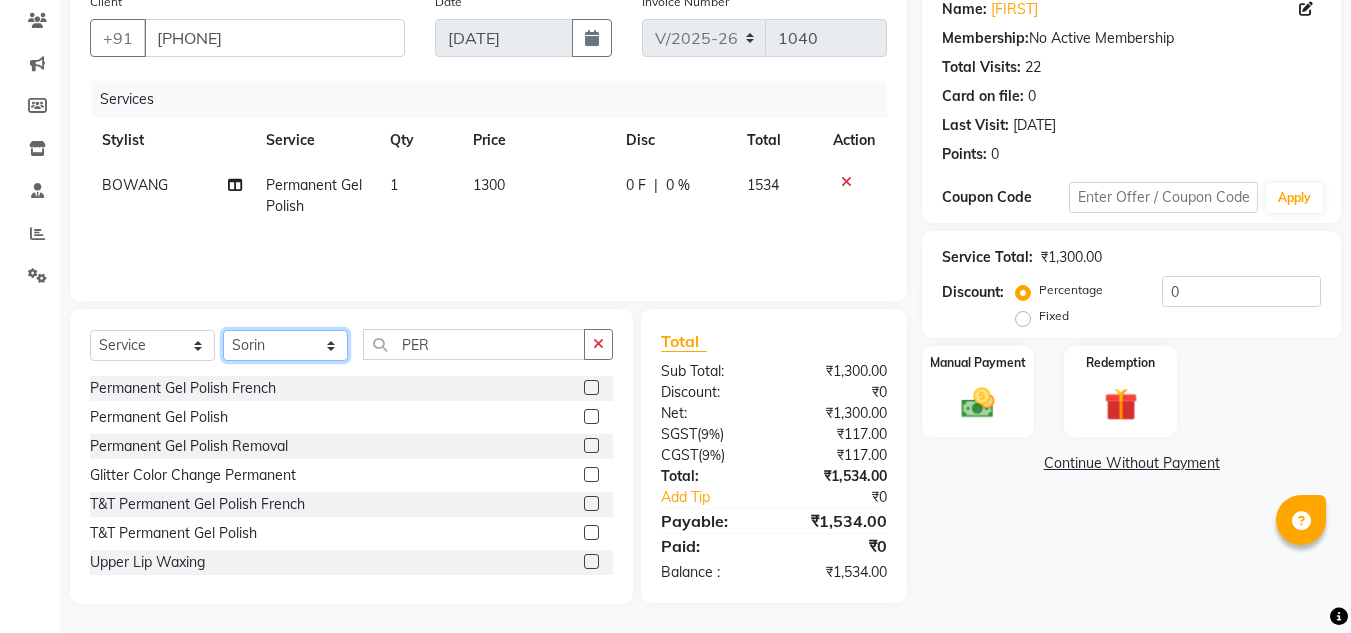 click on "Select Stylist [FIRST] [FIRST] [CITY] branch login [FIRST] [FIRST] [FIRST] [FIRST] [FIRST] [FIRST] [FIRST] [FIRST]" 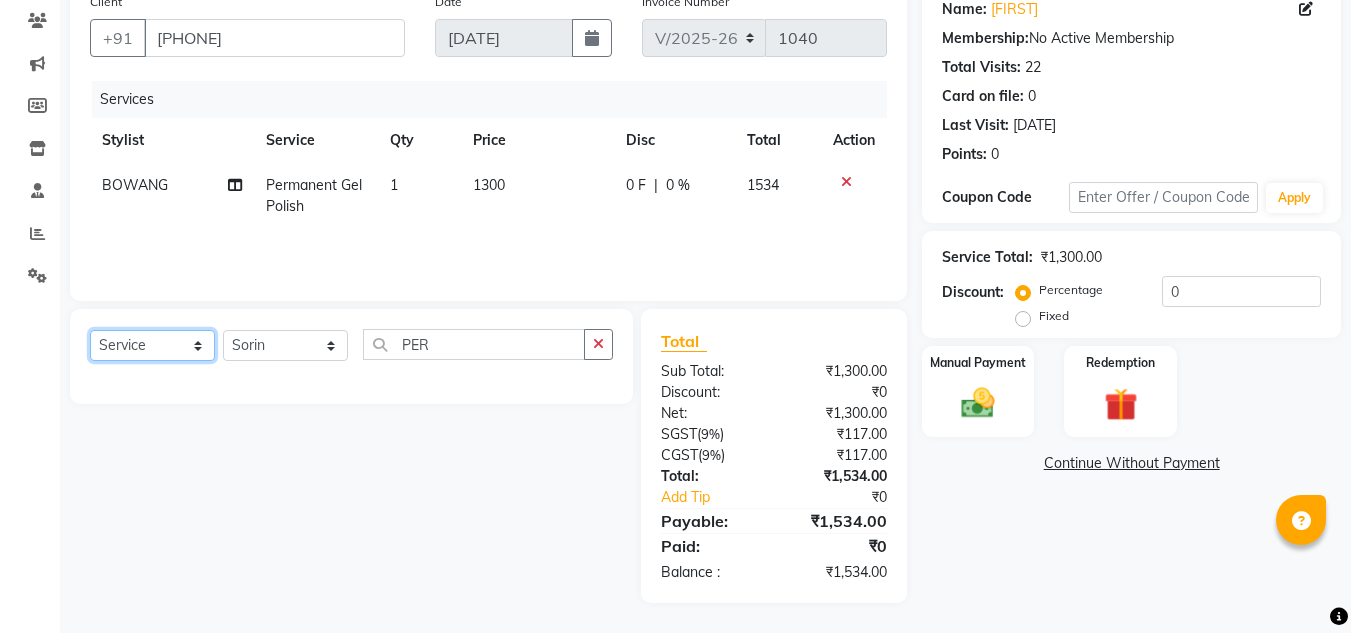 click on "Select  Service  Product  Membership  Package Voucher Prepaid Gift Card" 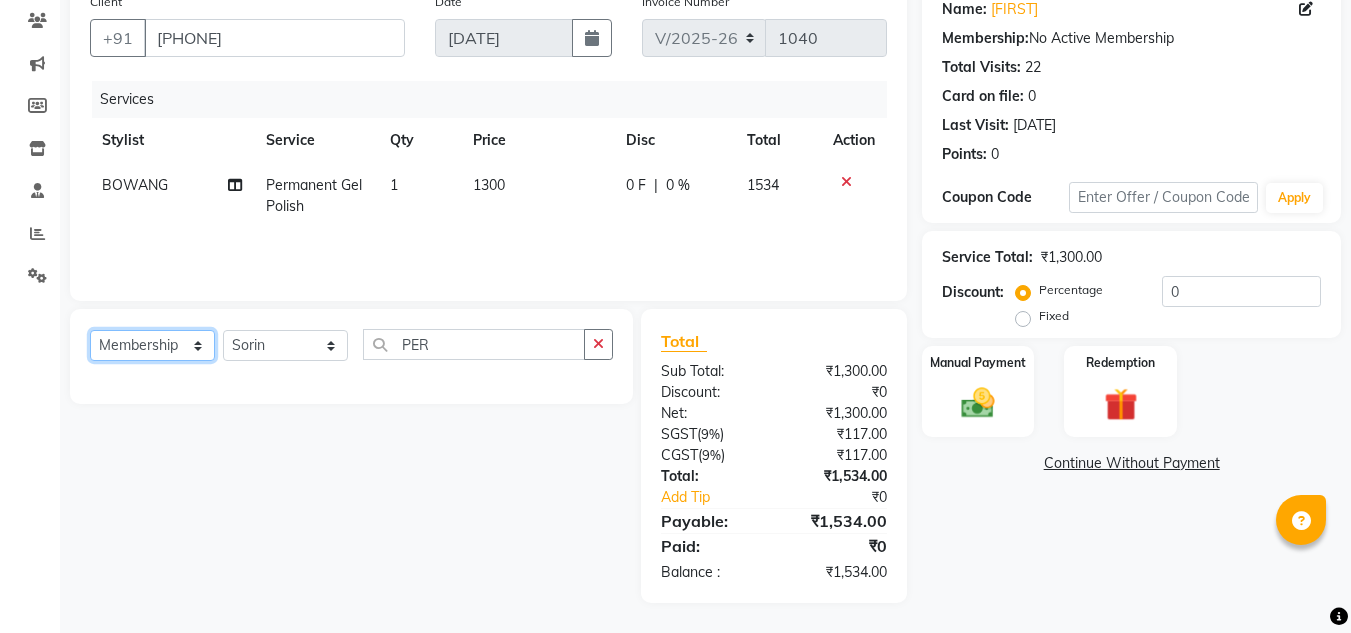 click on "Select  Service  Product  Membership  Package Voucher Prepaid Gift Card" 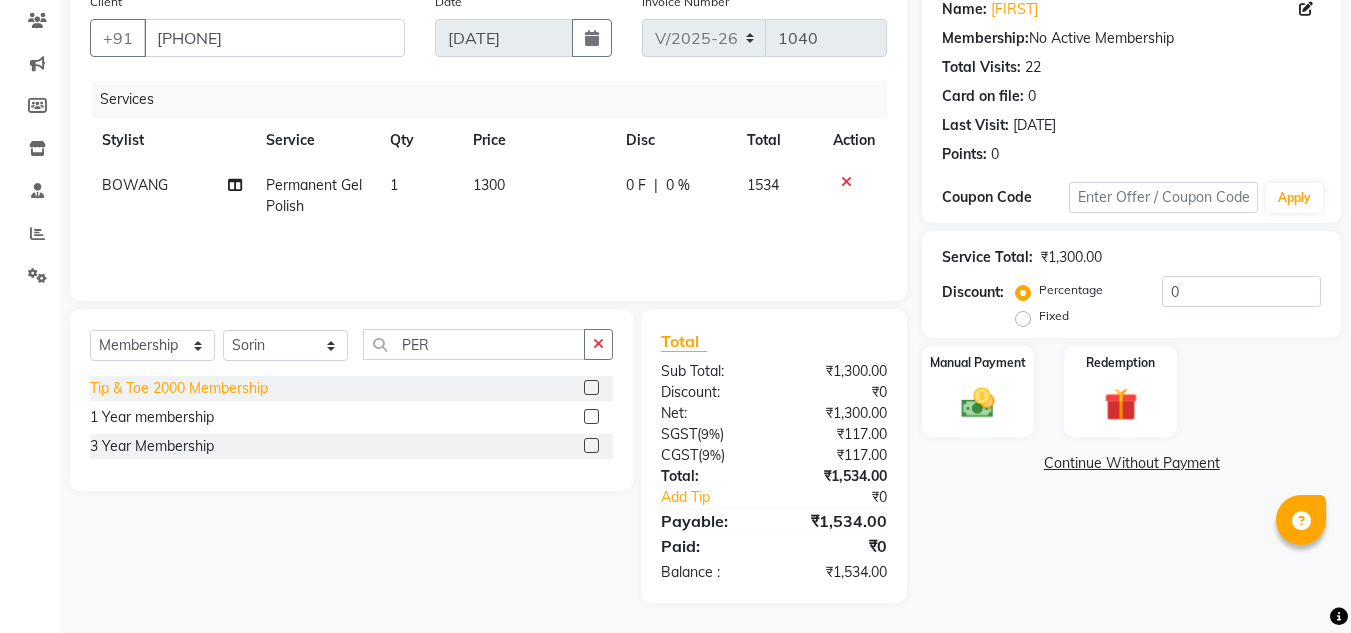 click on "Tip & Toe 2000 Membership" 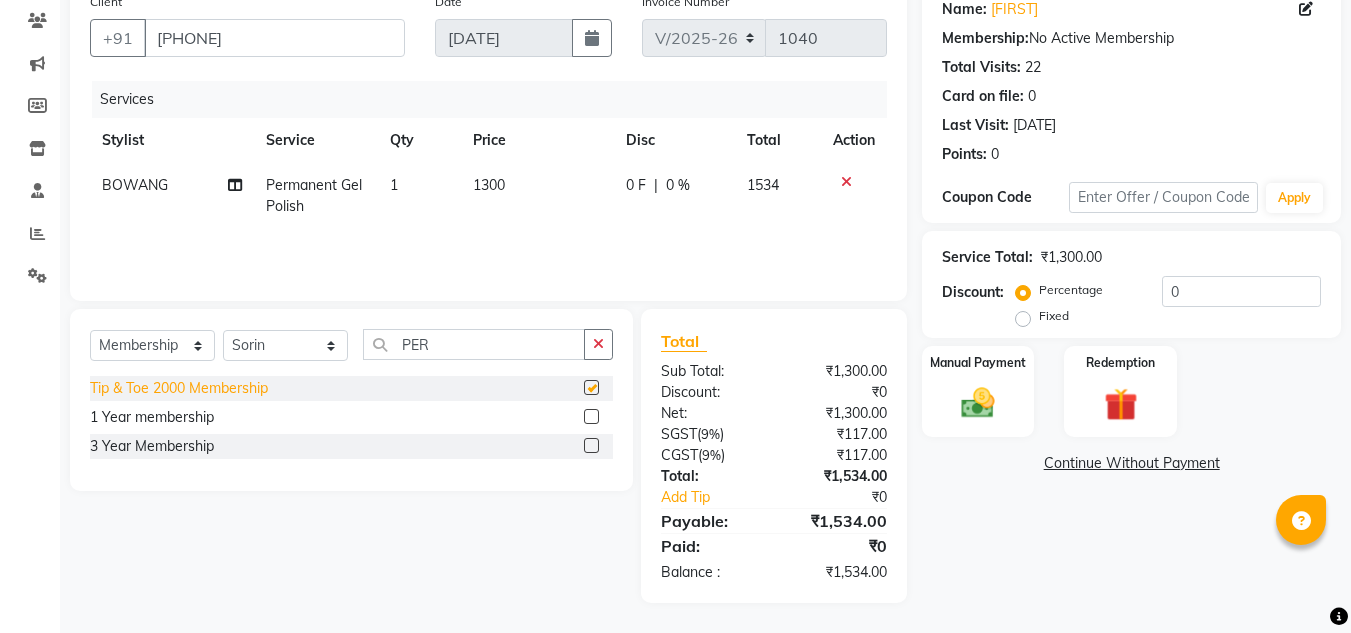 select on "select" 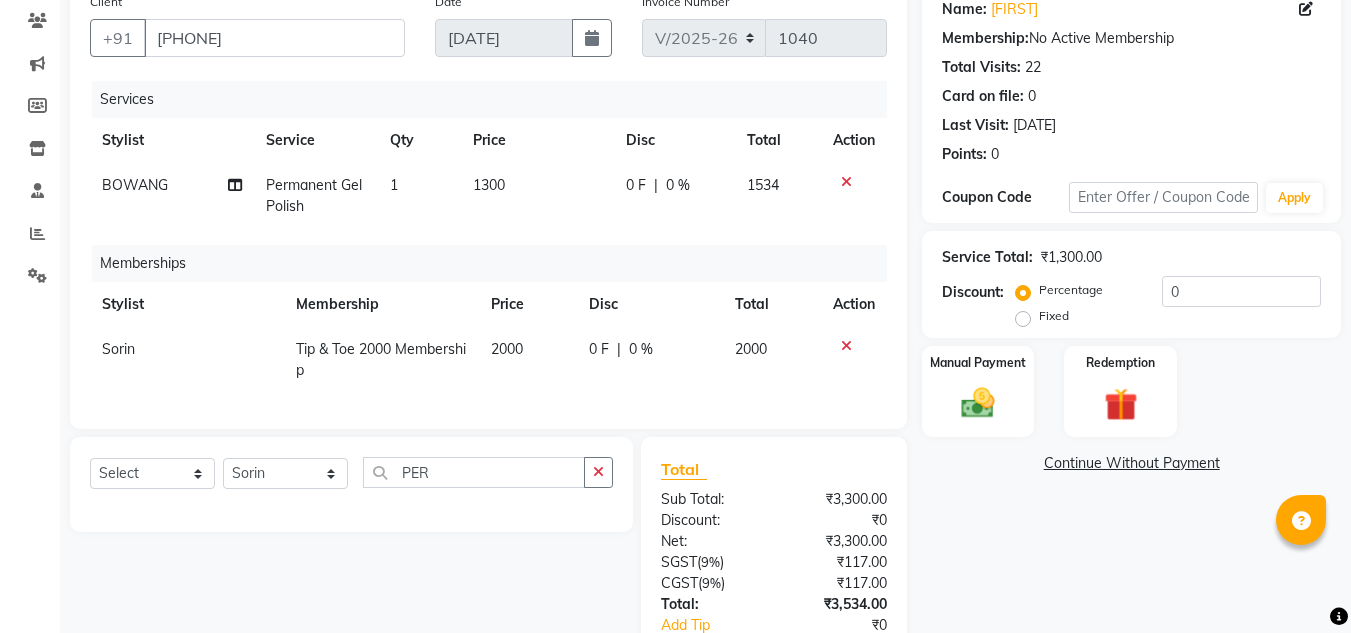 scroll, scrollTop: 310, scrollLeft: 0, axis: vertical 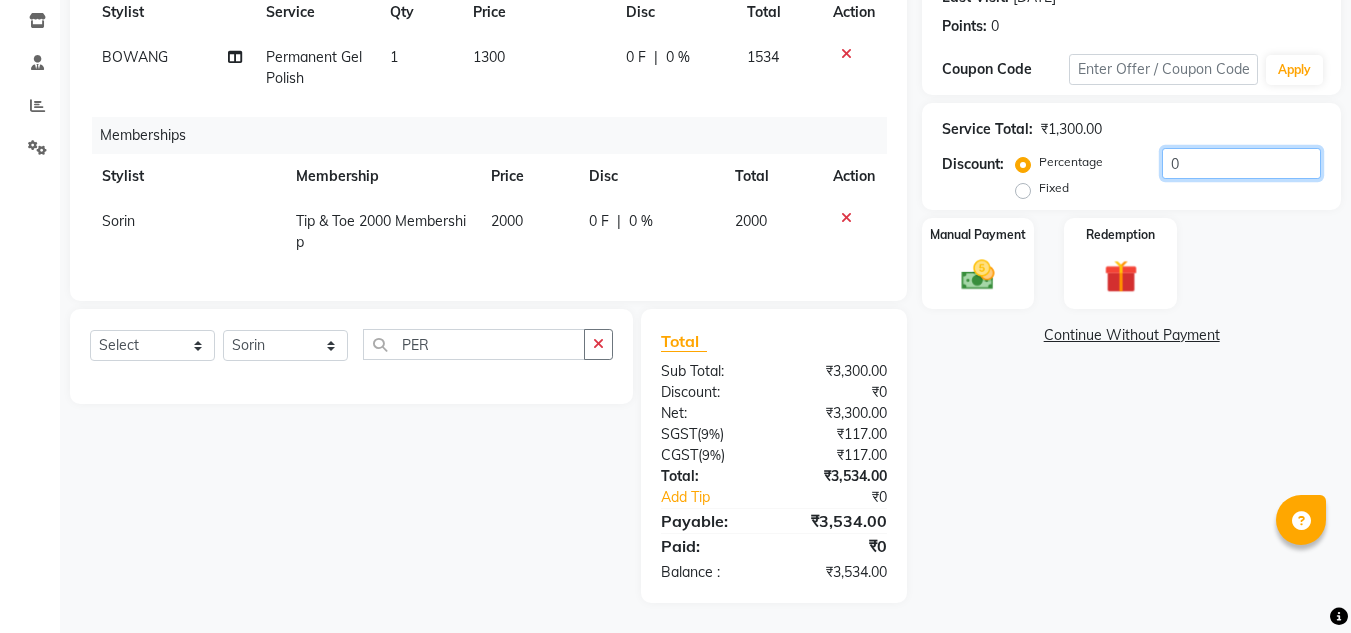 click on "0" 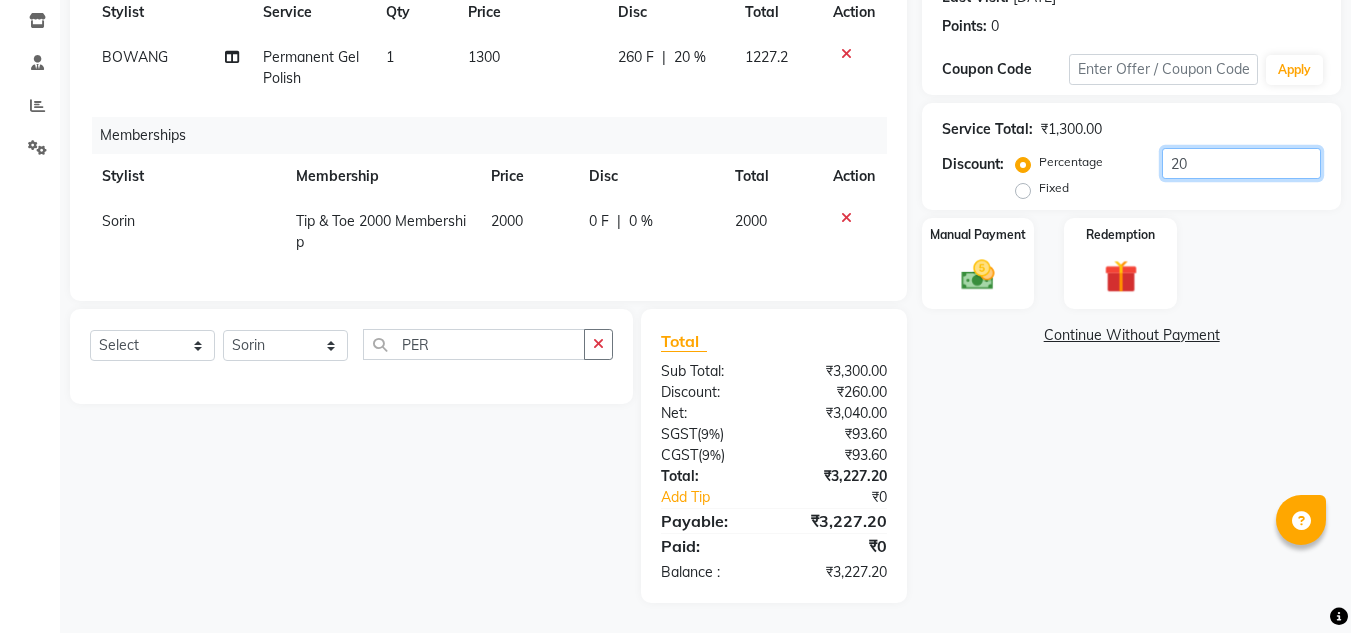 type on "20" 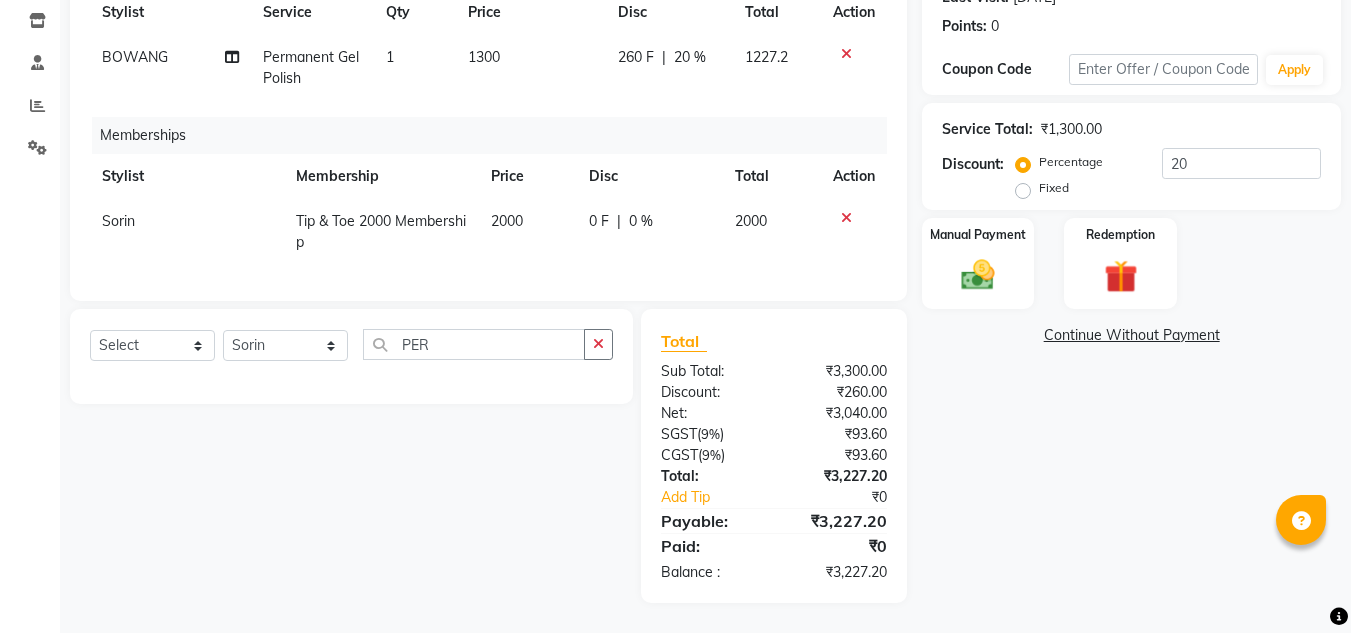 click on "Name: [FIRST] Membership: No Active Membership Total Visits: 22 Card on file: 0 Last Visit: [DATE] Points: 0 Coupon Code Apply Service Total: ₹1,300.00 Discount: Percentage Fixed 20 Manual Payment Redemption Continue Without Payment" 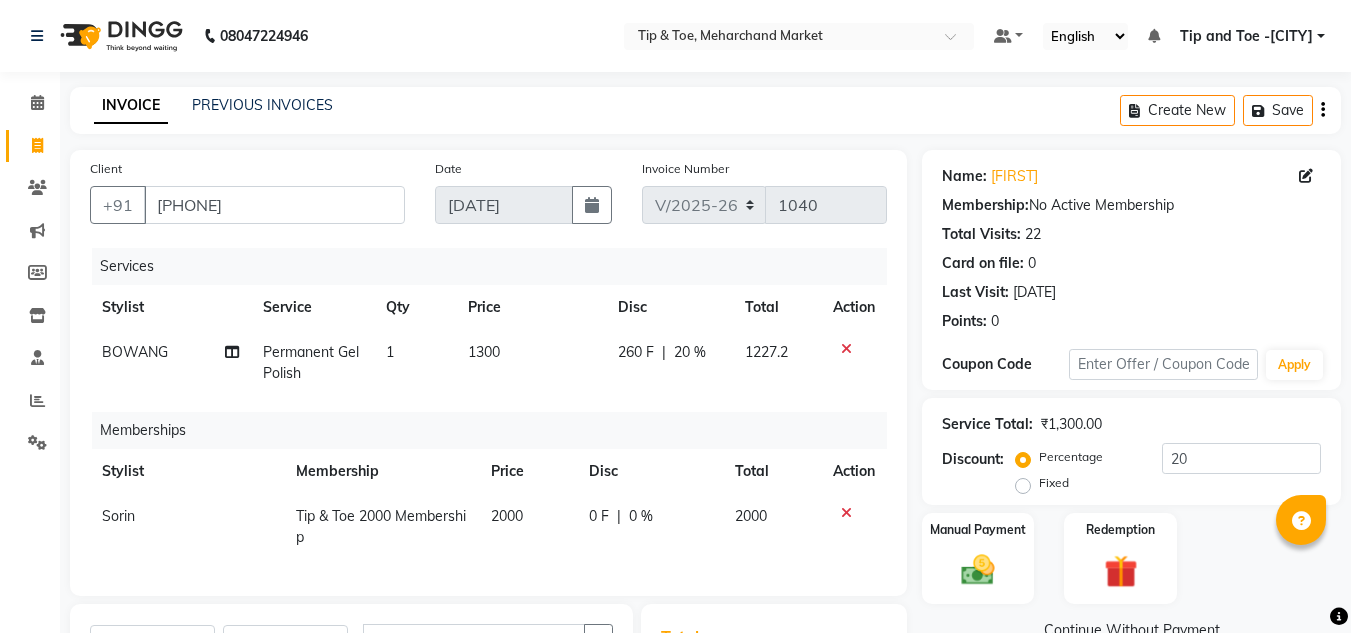 scroll, scrollTop: 310, scrollLeft: 0, axis: vertical 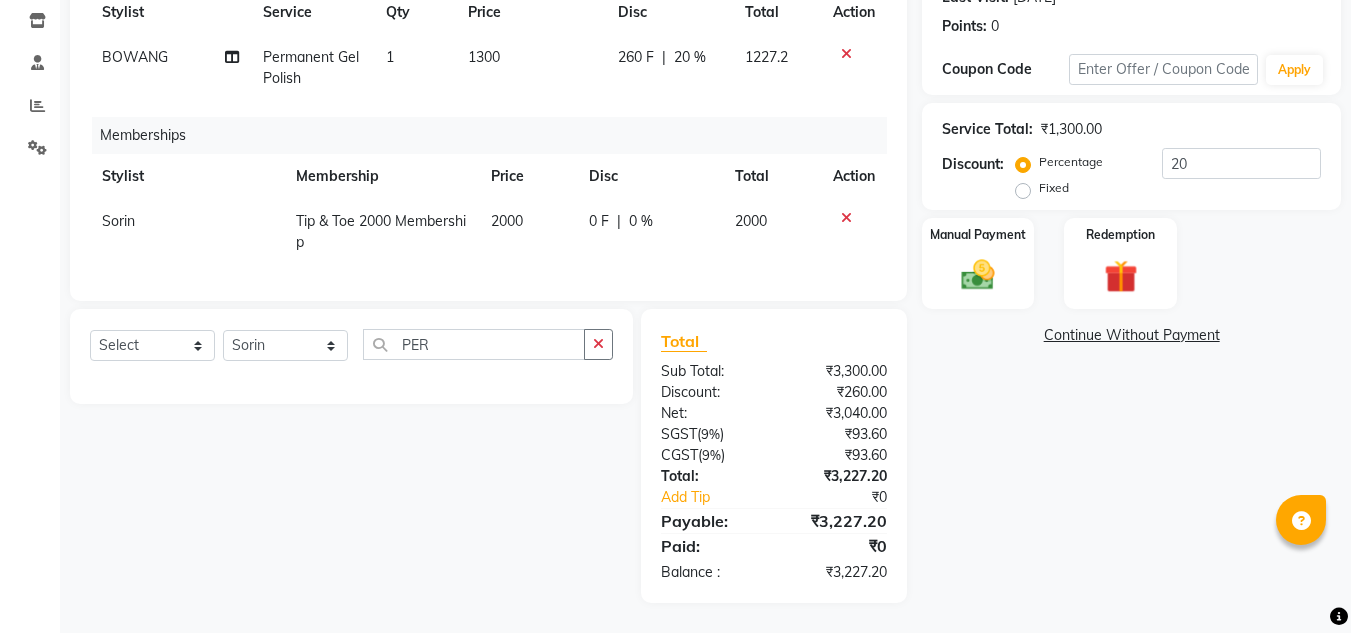 click on "Name: [FIRST] Membership: No Active Membership Total Visits: 22 Card on file: 0 Last Visit: [DATE] Points: 0 Coupon Code Apply Service Total: ₹1,300.00 Discount: Percentage Fixed 20 Manual Payment Redemption Continue Without Payment" 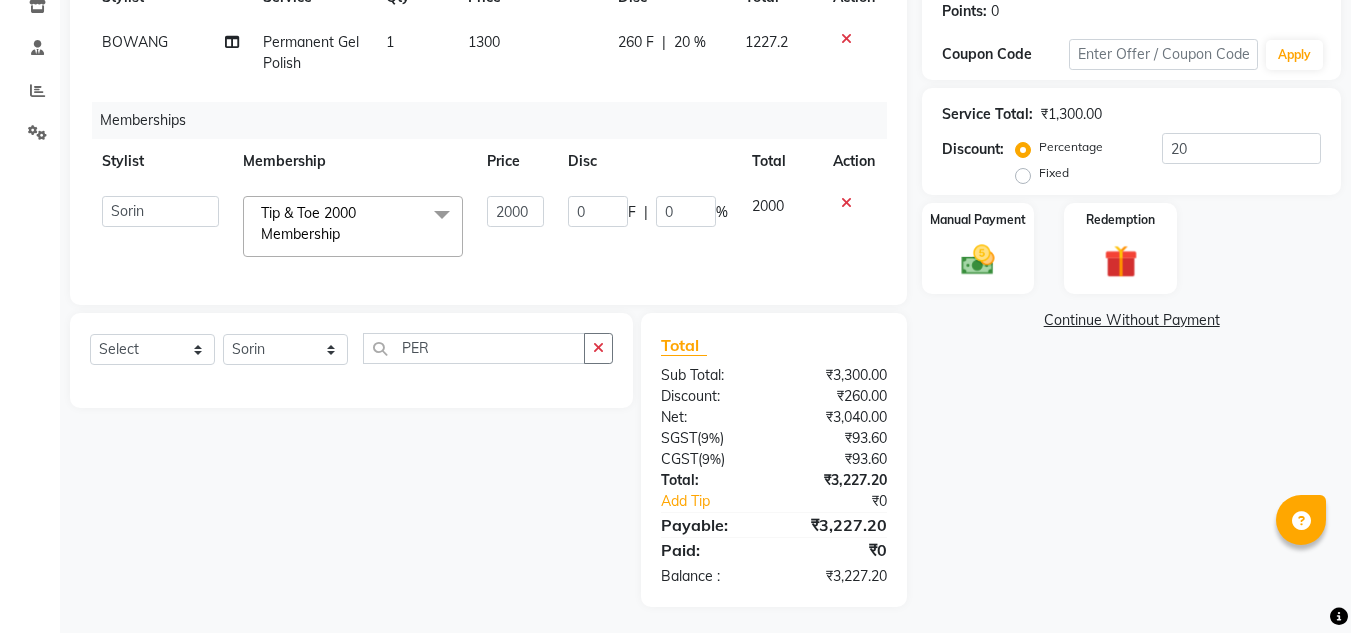 click on "[FIRST] [LAST] [CITY] branch login [FIRST] [FIRST] [FIRST] [FIRST] [FIRST] [FIRST] [FIRST] [FIRST]" 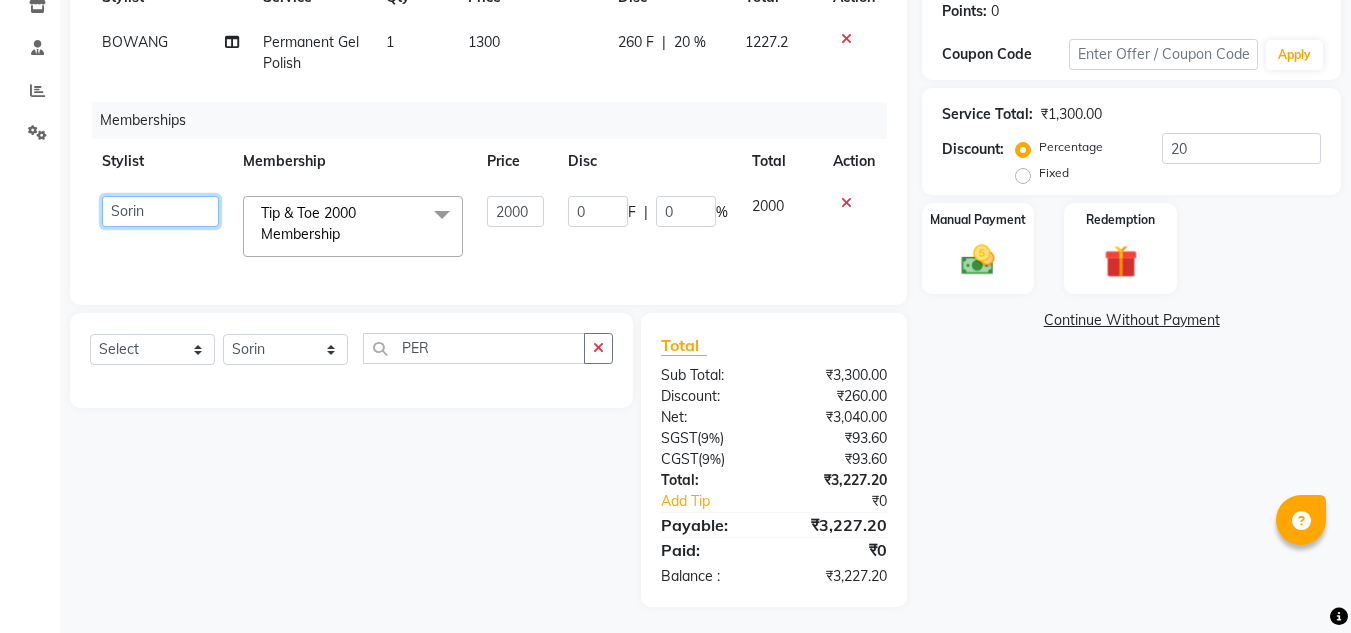 click on "[FIRST] [LAST] [CITY] branch login [FIRST] [FIRST] [FIRST] [FIRST] [FIRST] [FIRST] [FIRST] [FIRST]" 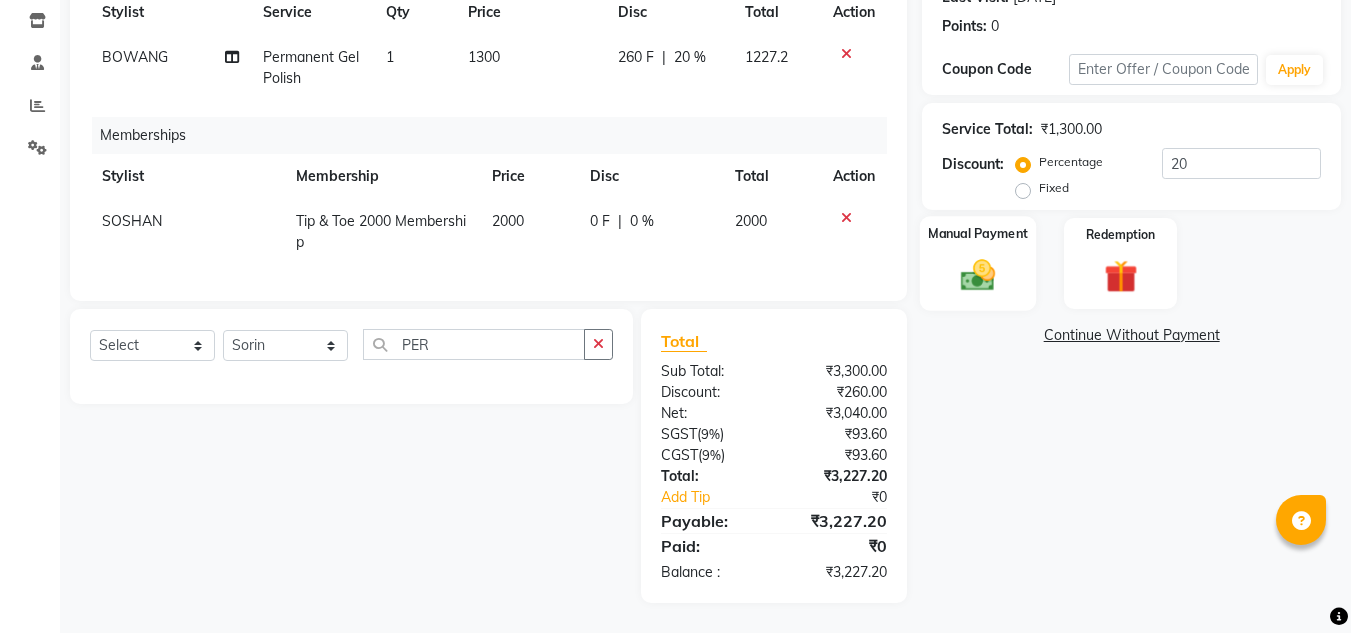 click 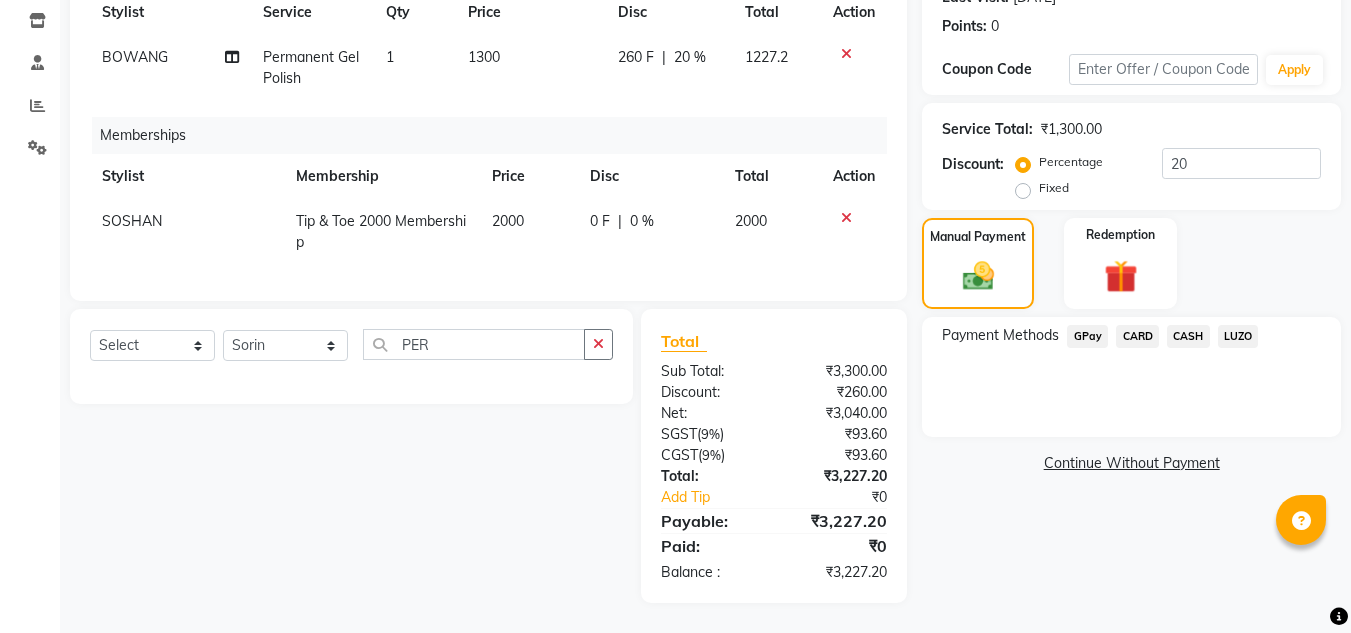 click on "CARD" 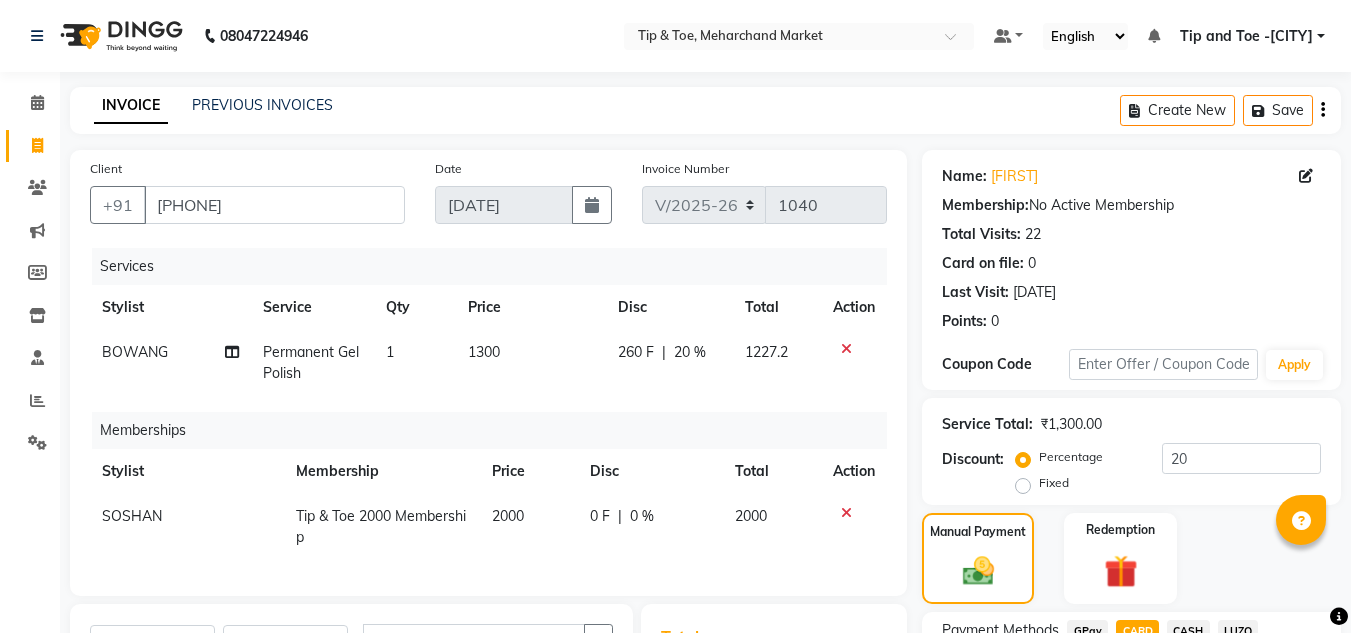scroll, scrollTop: 300, scrollLeft: 0, axis: vertical 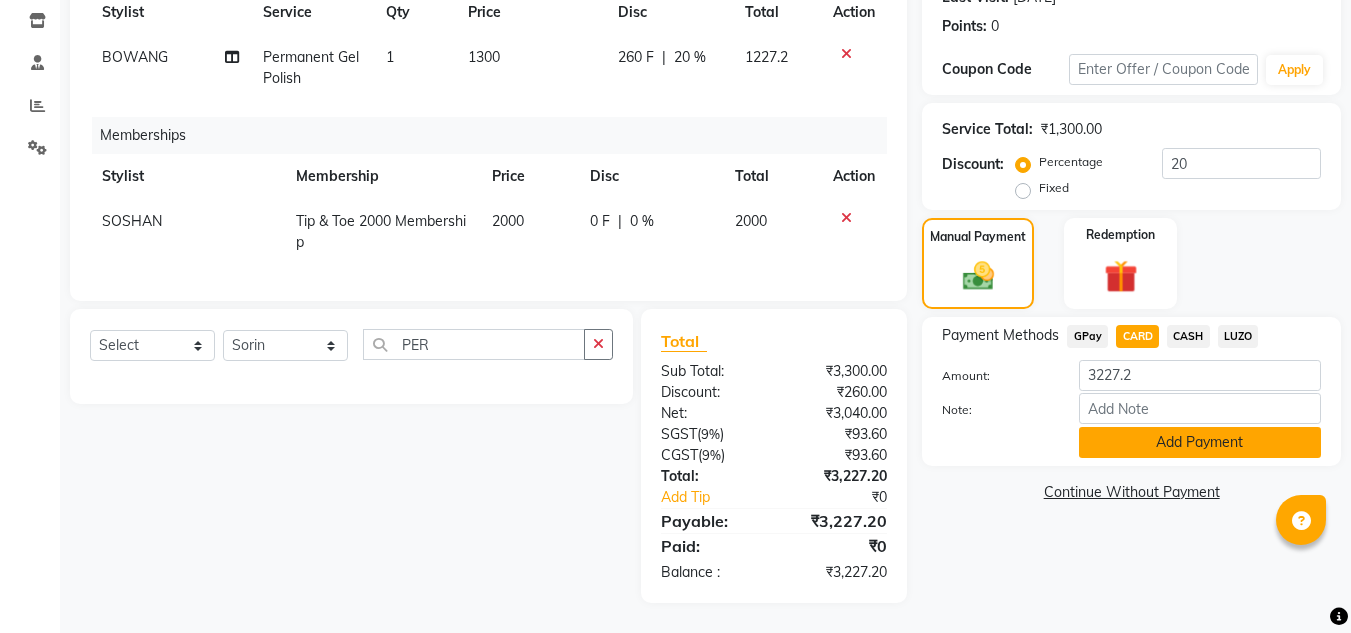 click on "Add Payment" 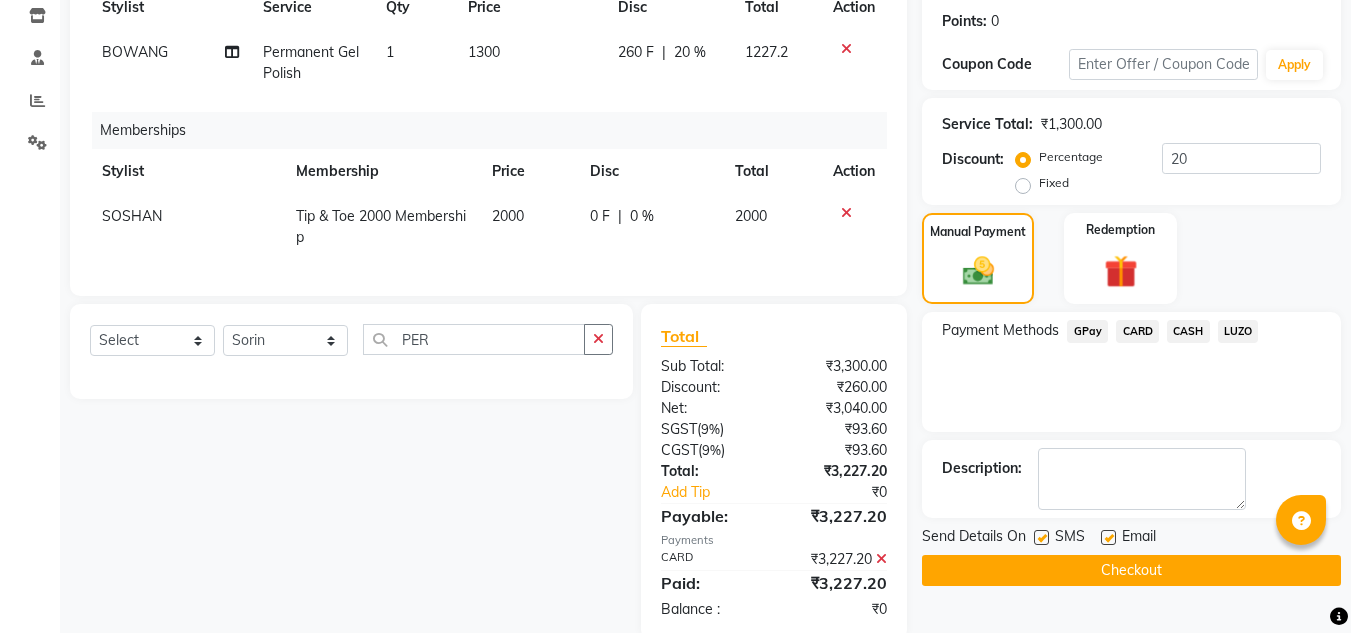 click on "Checkout" 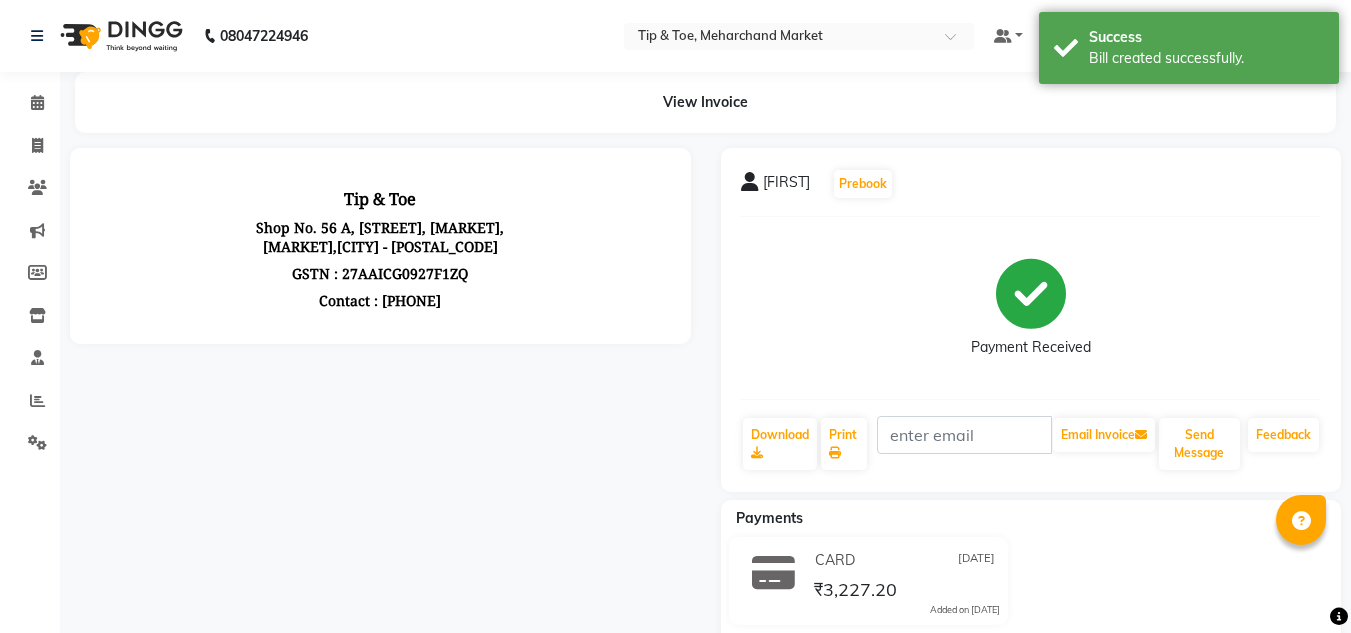 scroll, scrollTop: 0, scrollLeft: 0, axis: both 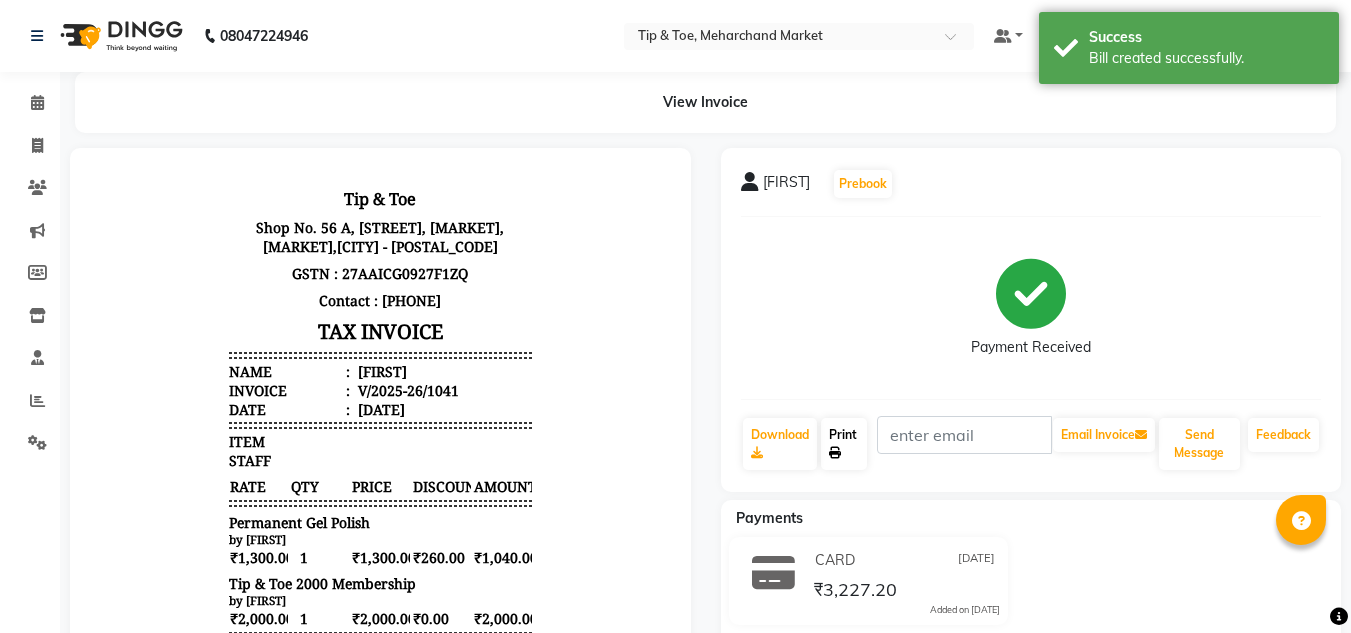 click on "Print" 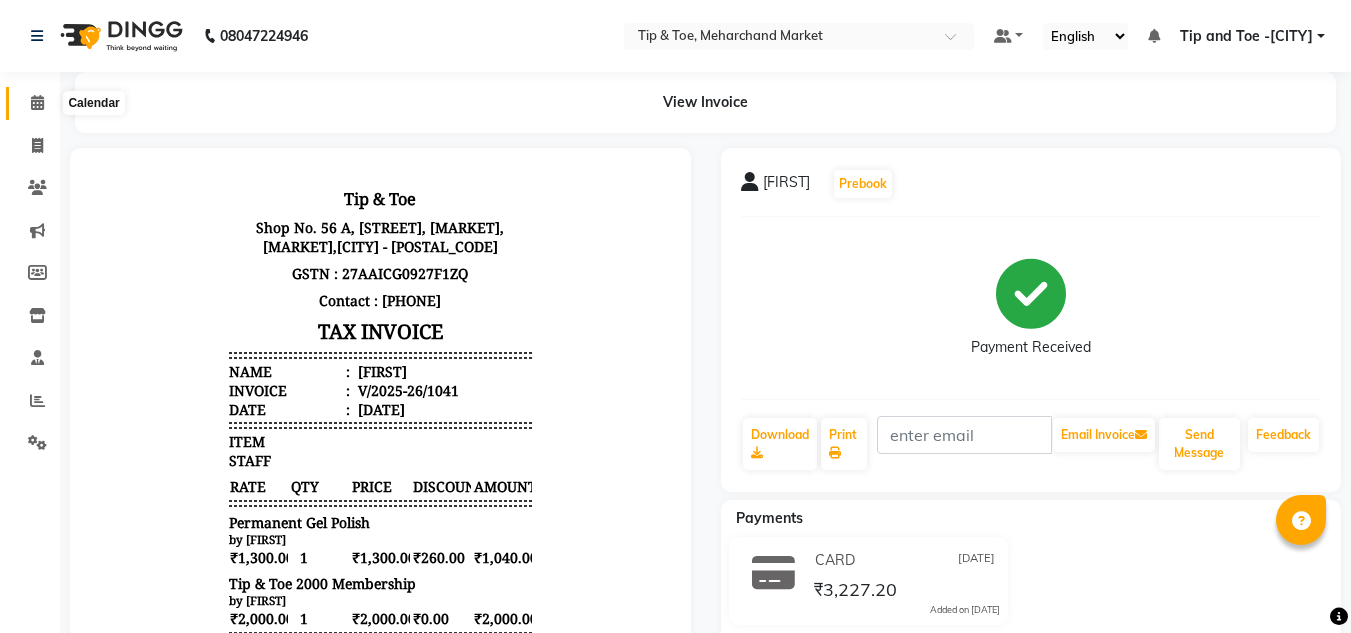 click 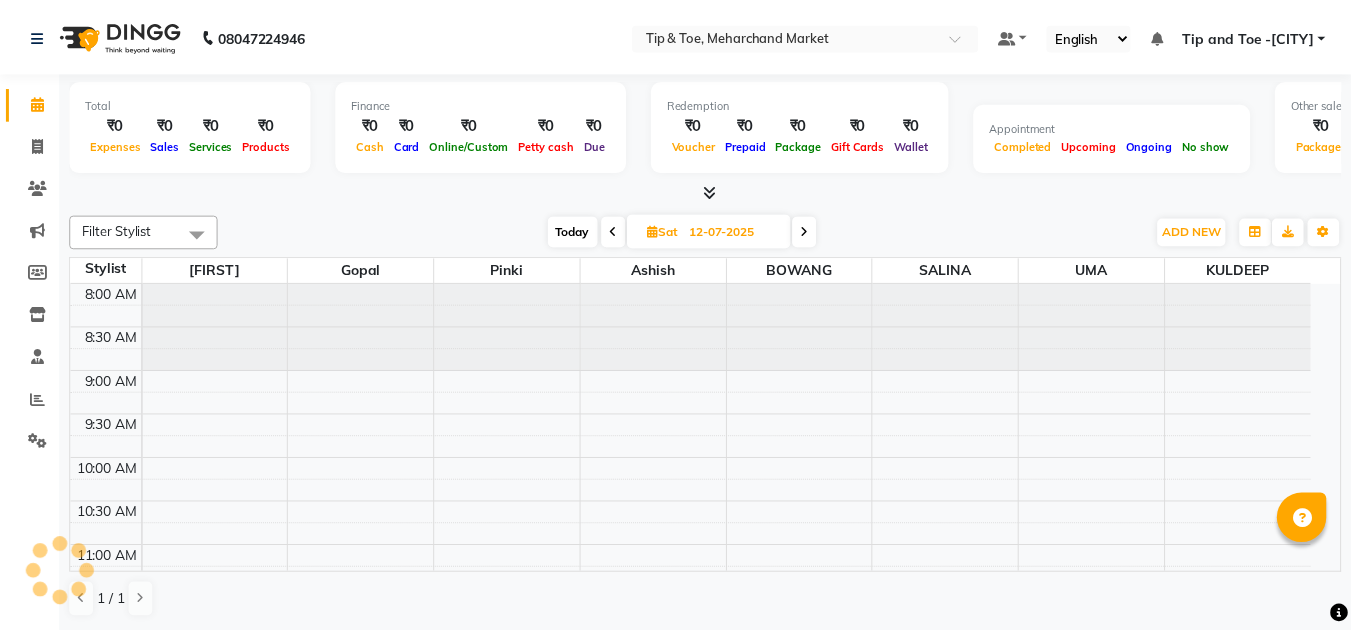 scroll, scrollTop: 815, scrollLeft: 0, axis: vertical 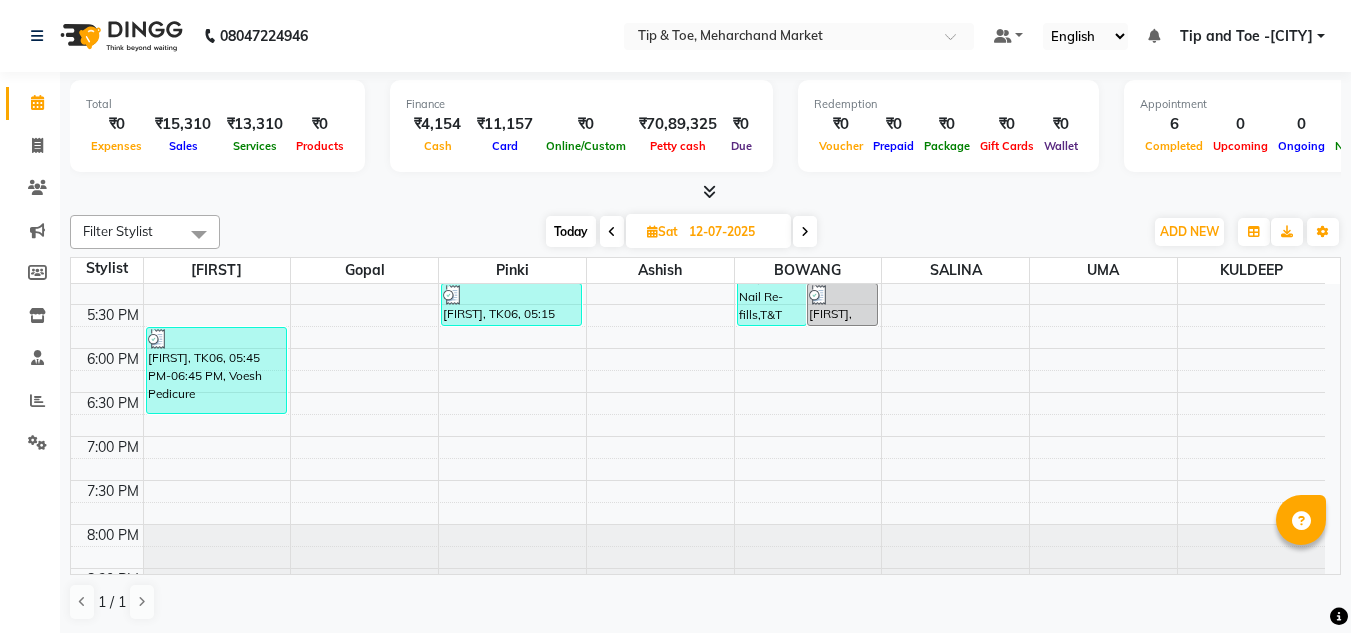 click on "12-07-2025" at bounding box center [733, 232] 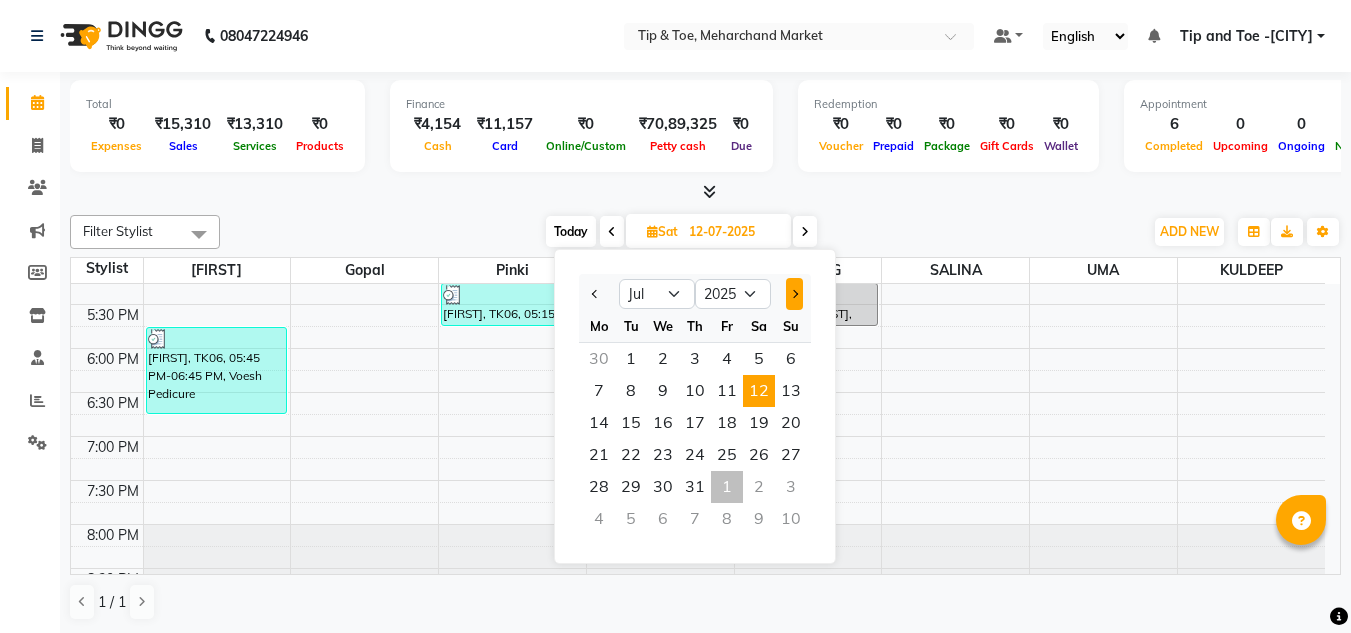 click at bounding box center [794, 294] 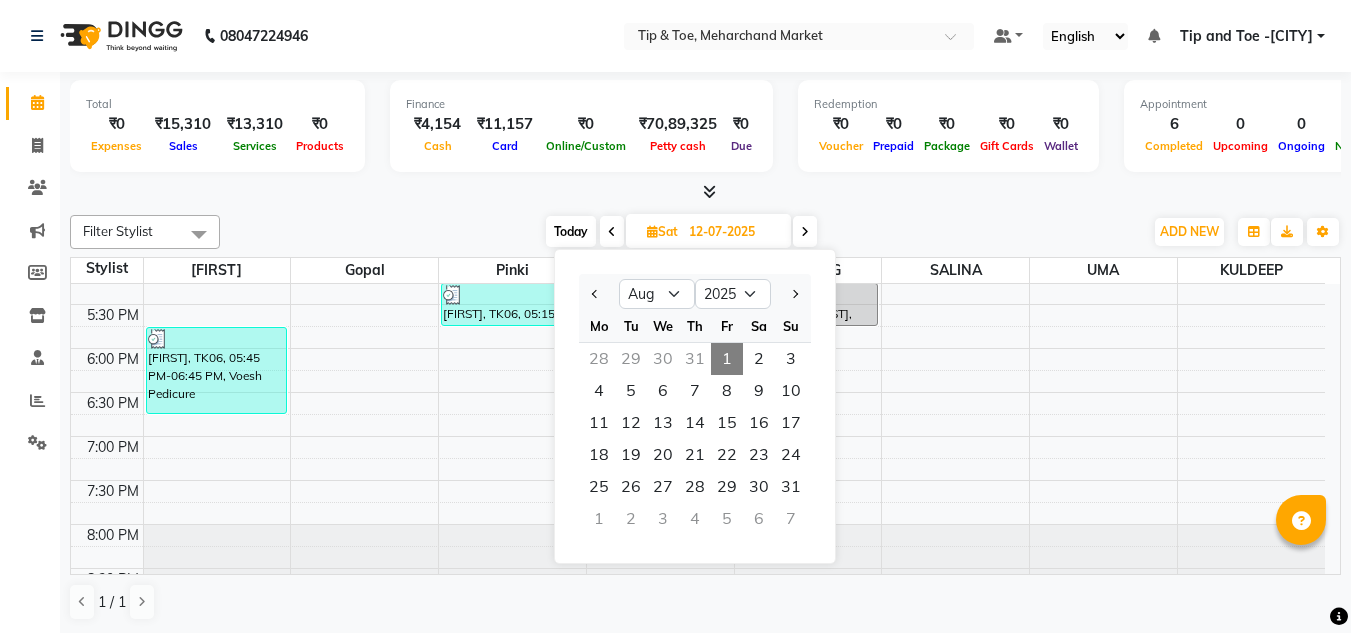 click on "1" at bounding box center [727, 359] 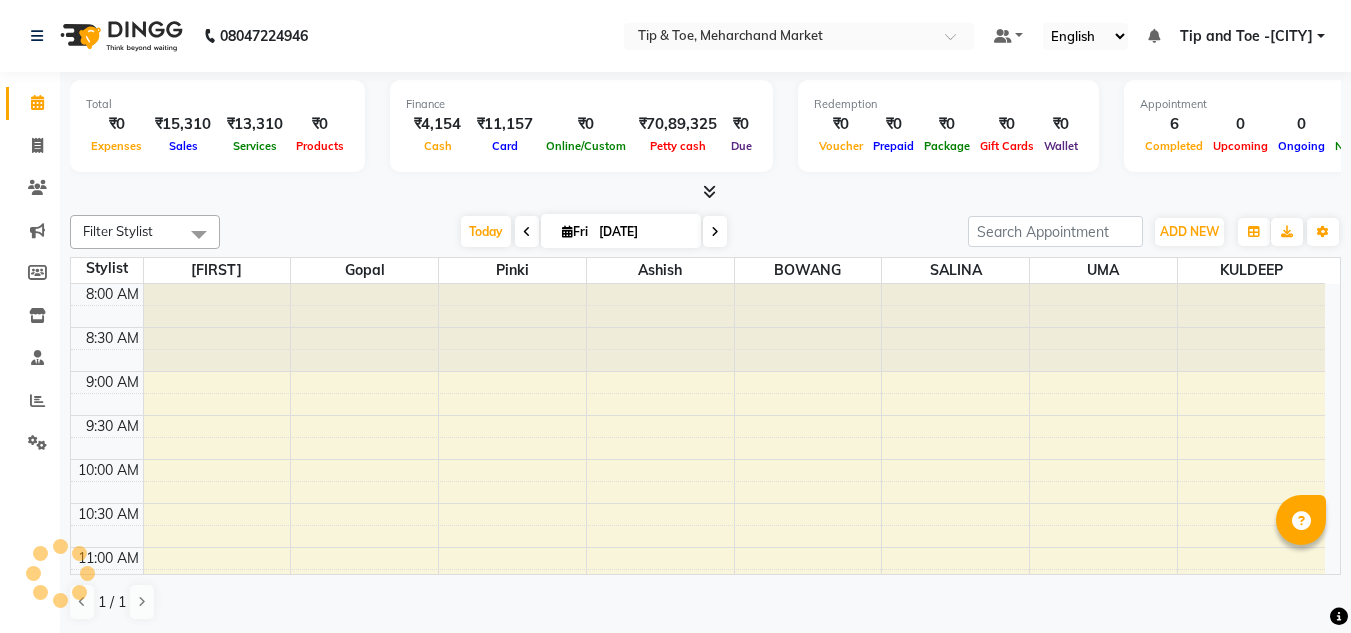 scroll, scrollTop: 853, scrollLeft: 0, axis: vertical 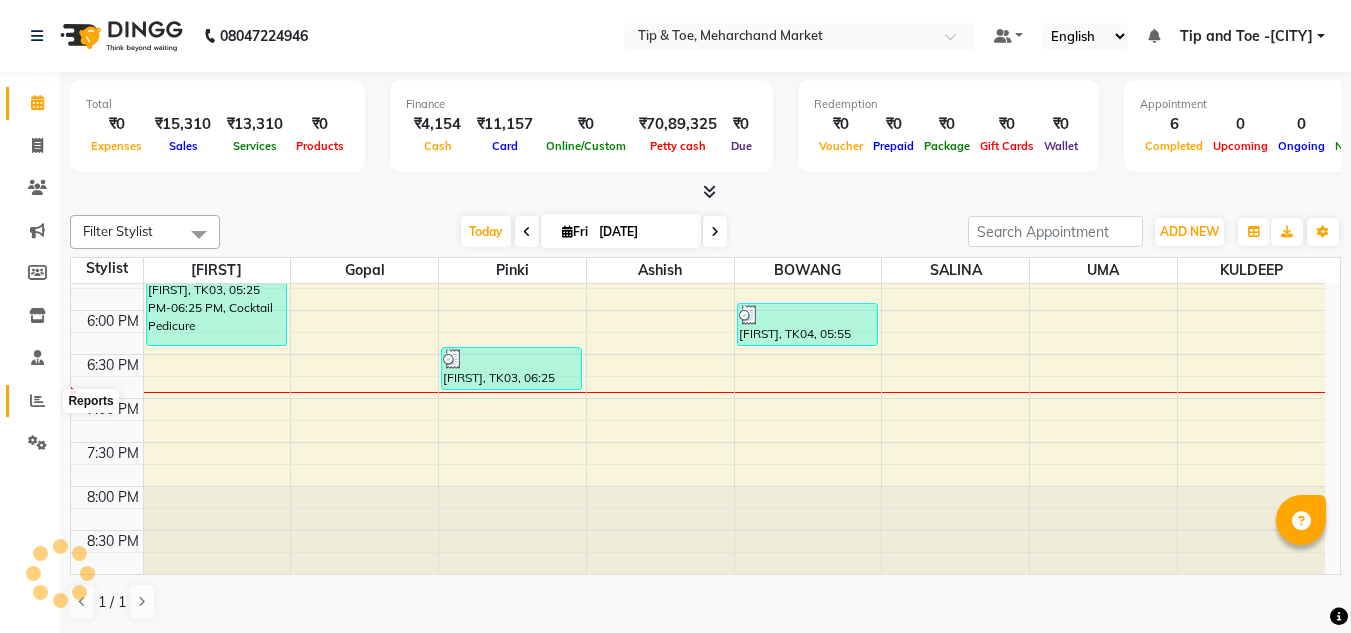 click 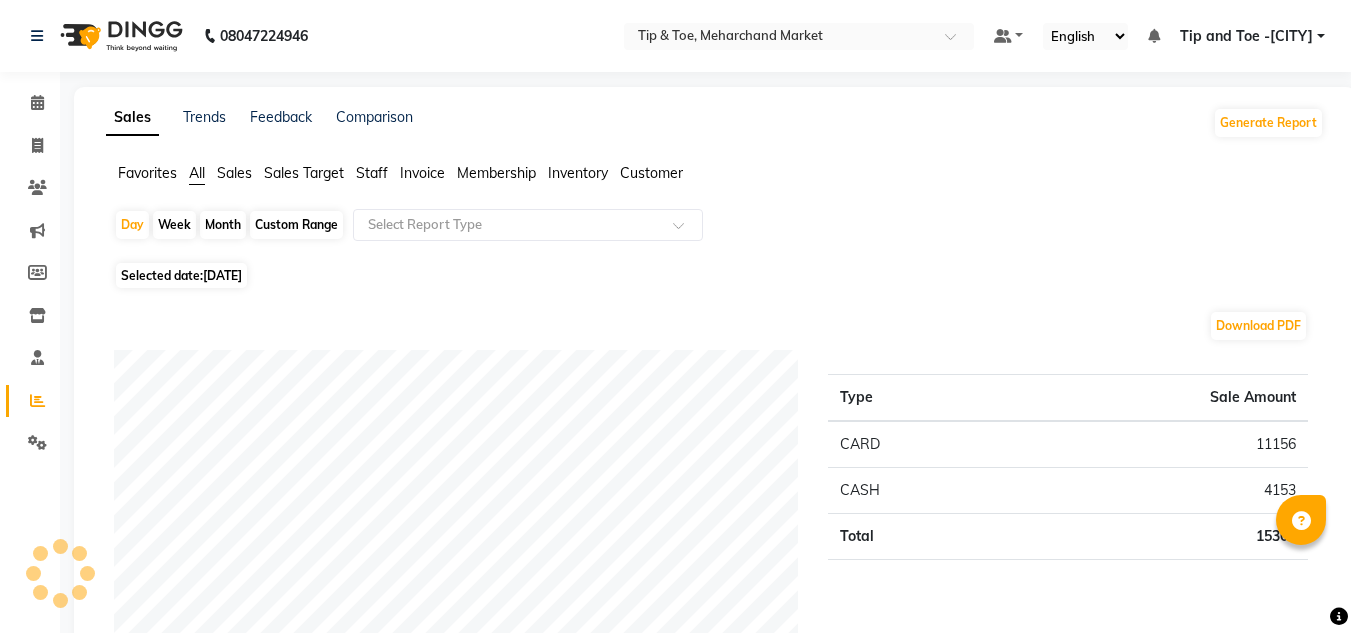 scroll, scrollTop: 200, scrollLeft: 0, axis: vertical 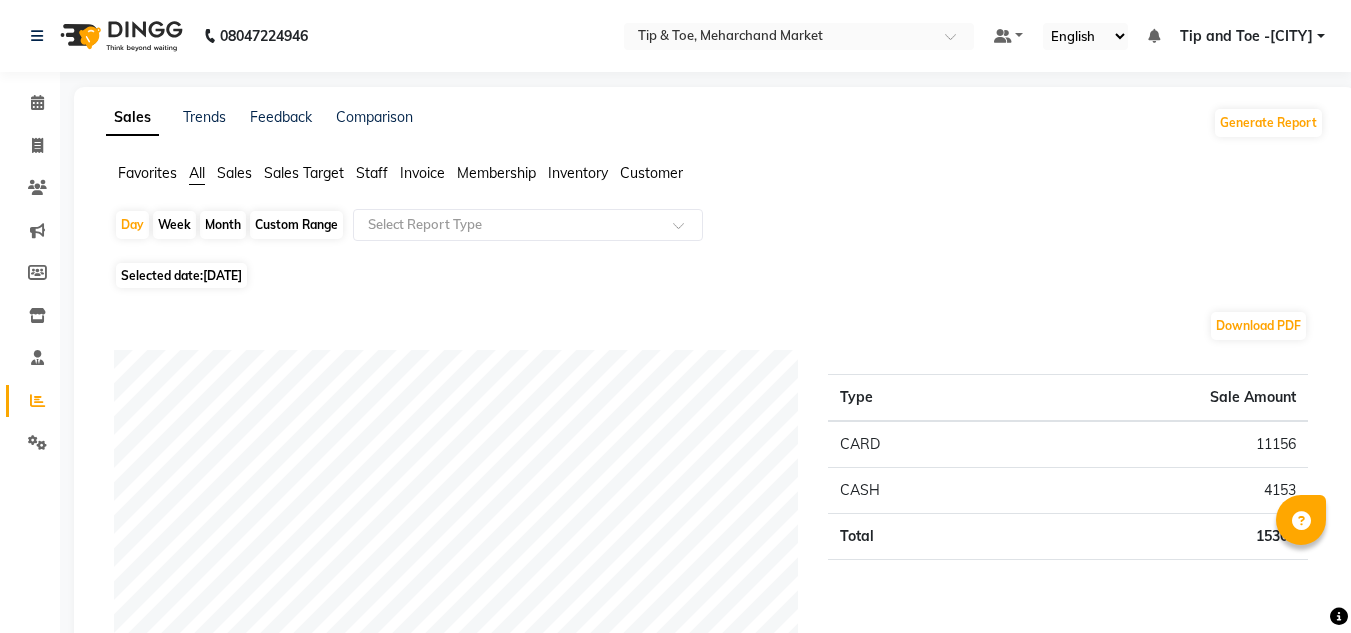 click on "Staff" 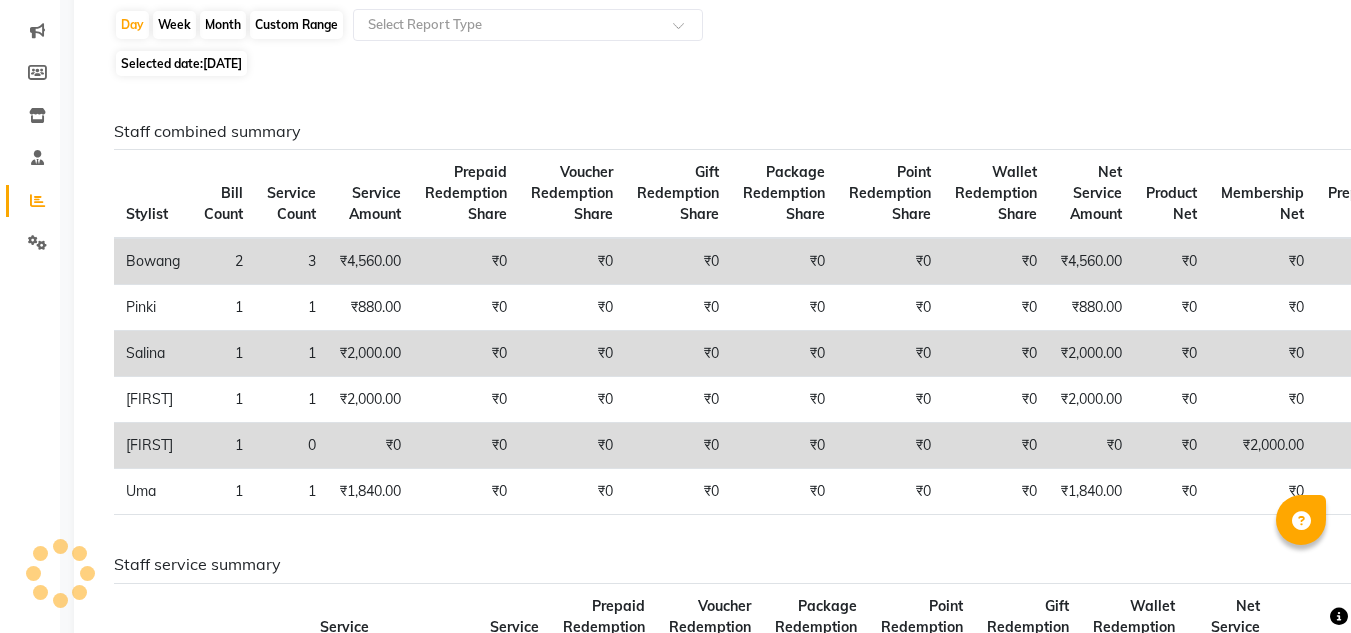 scroll, scrollTop: 0, scrollLeft: 0, axis: both 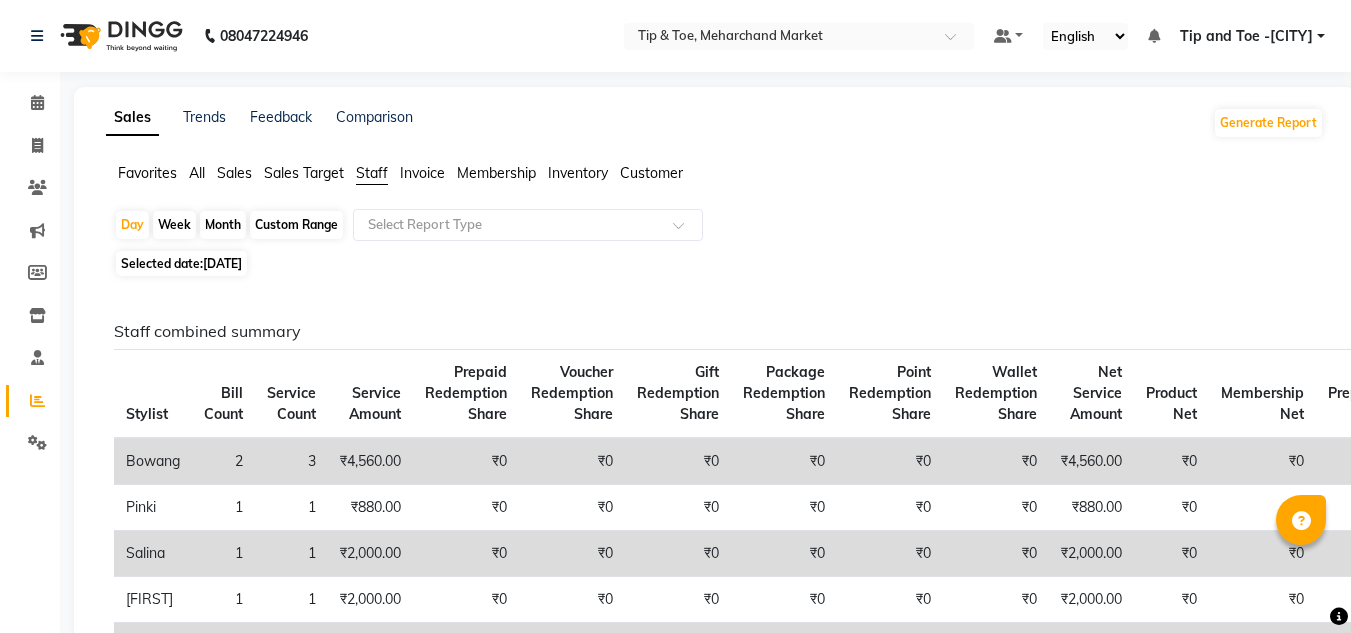 click on "Sales" 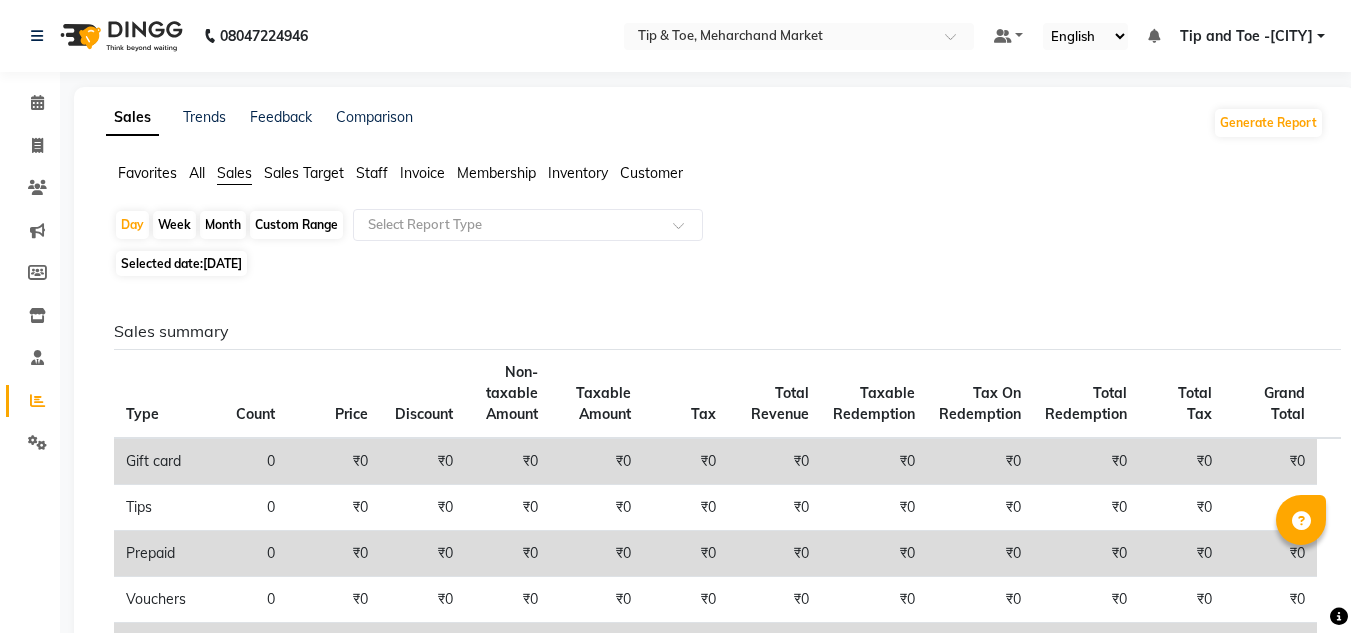 scroll, scrollTop: 400, scrollLeft: 0, axis: vertical 